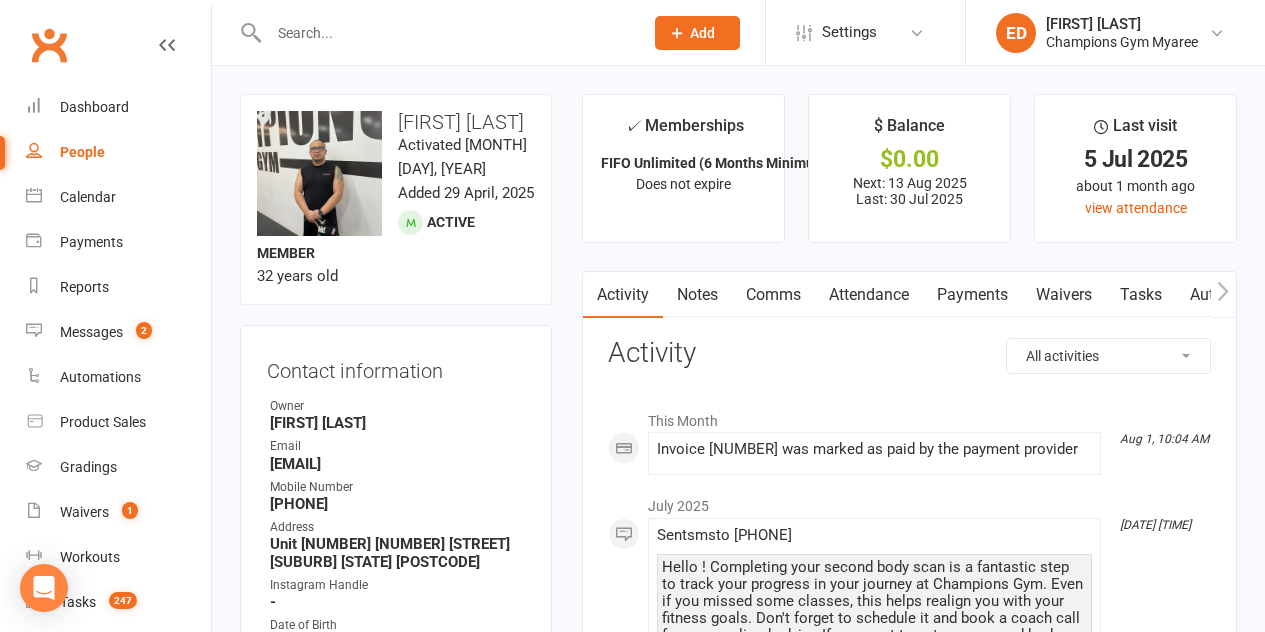 scroll, scrollTop: 556, scrollLeft: 0, axis: vertical 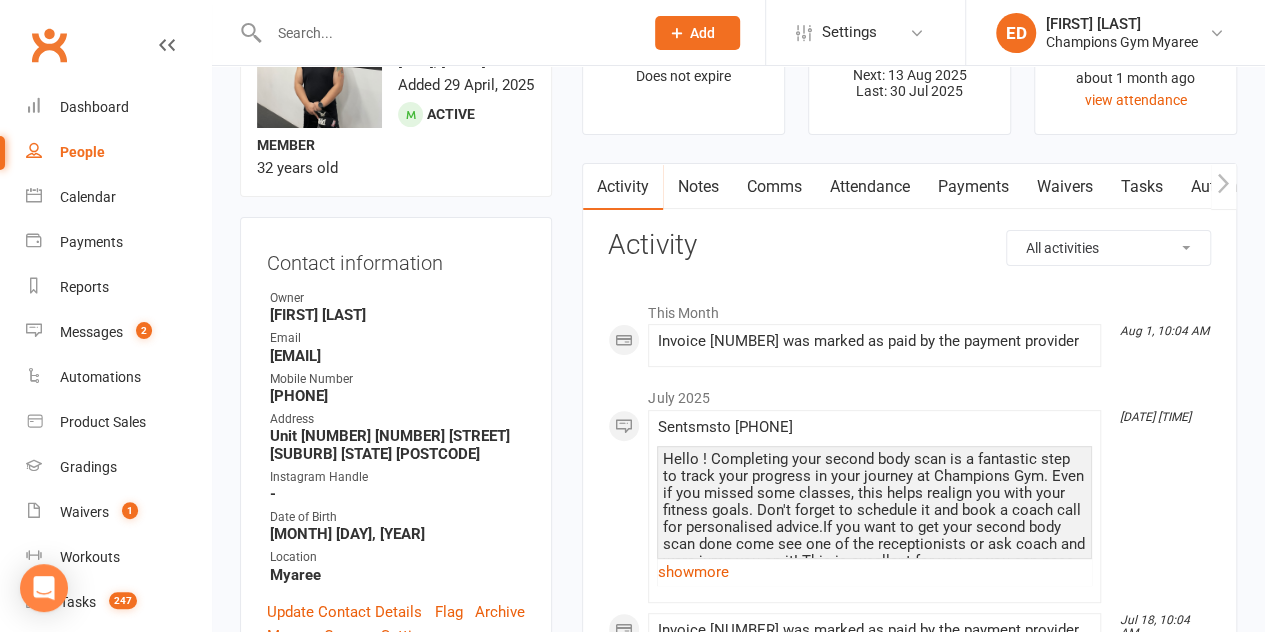 click on "Notes" at bounding box center (697, 187) 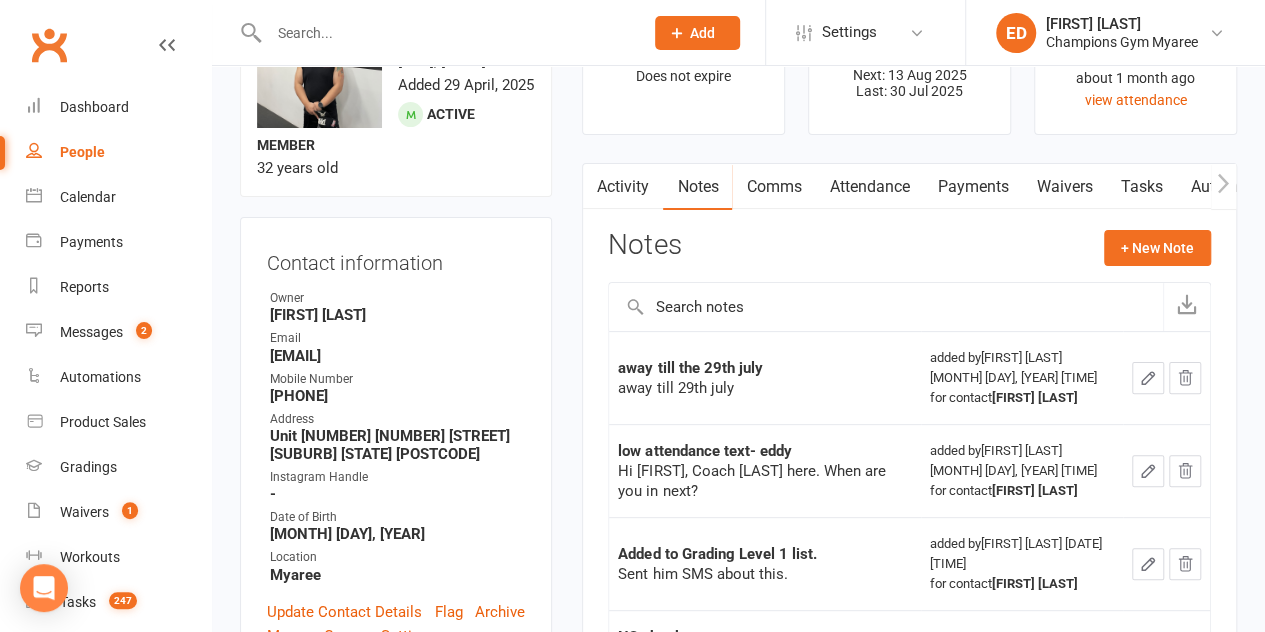 click on "Activity" at bounding box center (623, 187) 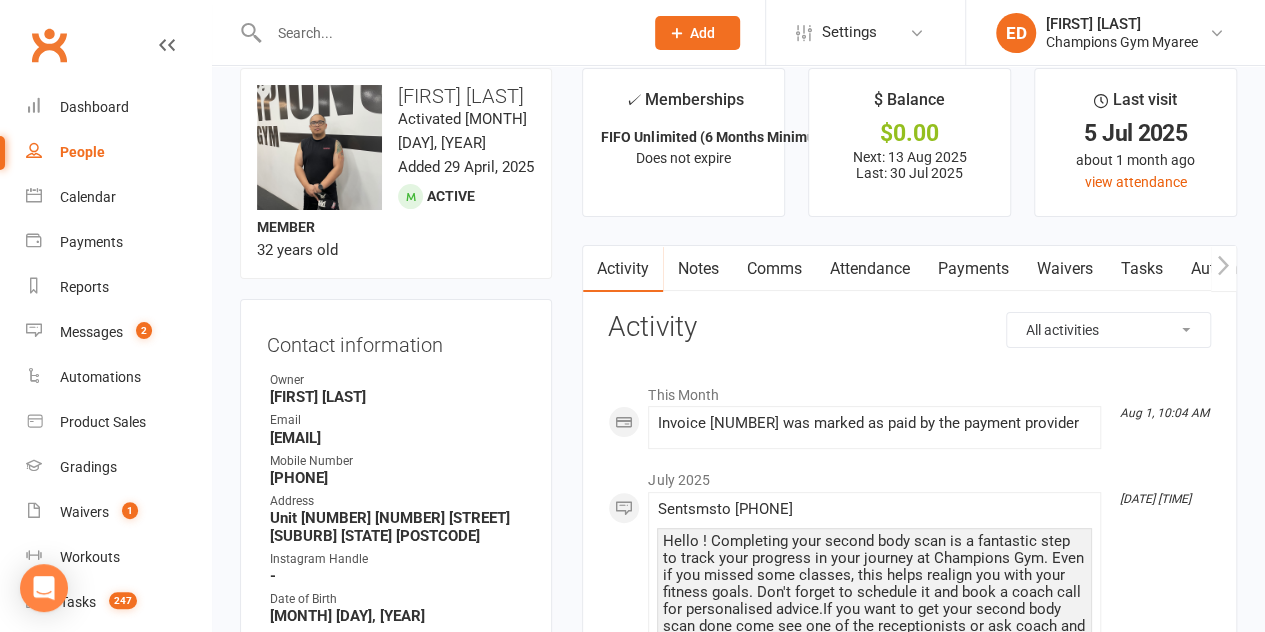 scroll, scrollTop: 0, scrollLeft: 0, axis: both 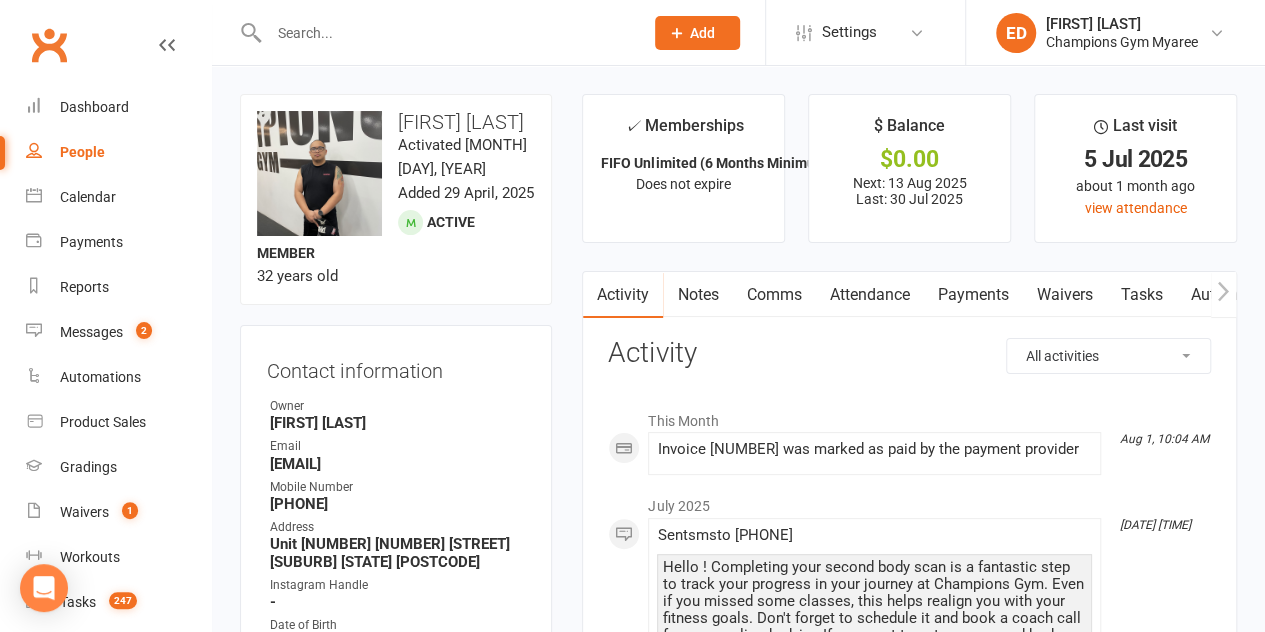 click on "Comms" at bounding box center (773, 295) 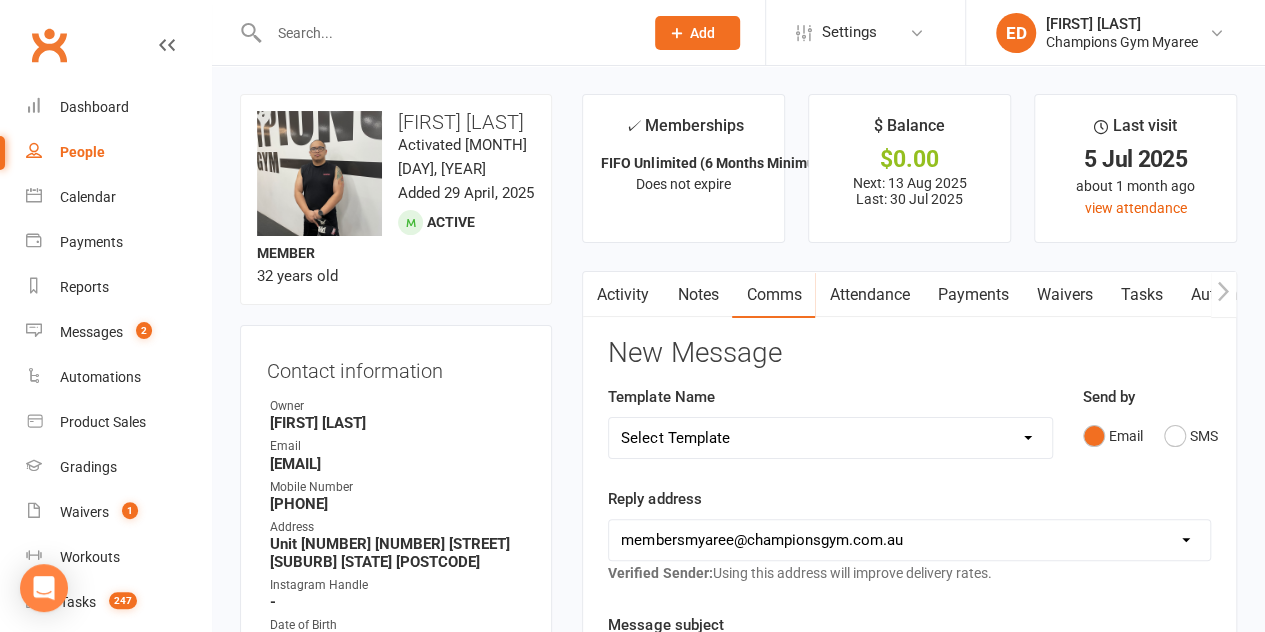 click on "Email SMS" at bounding box center [1147, 436] 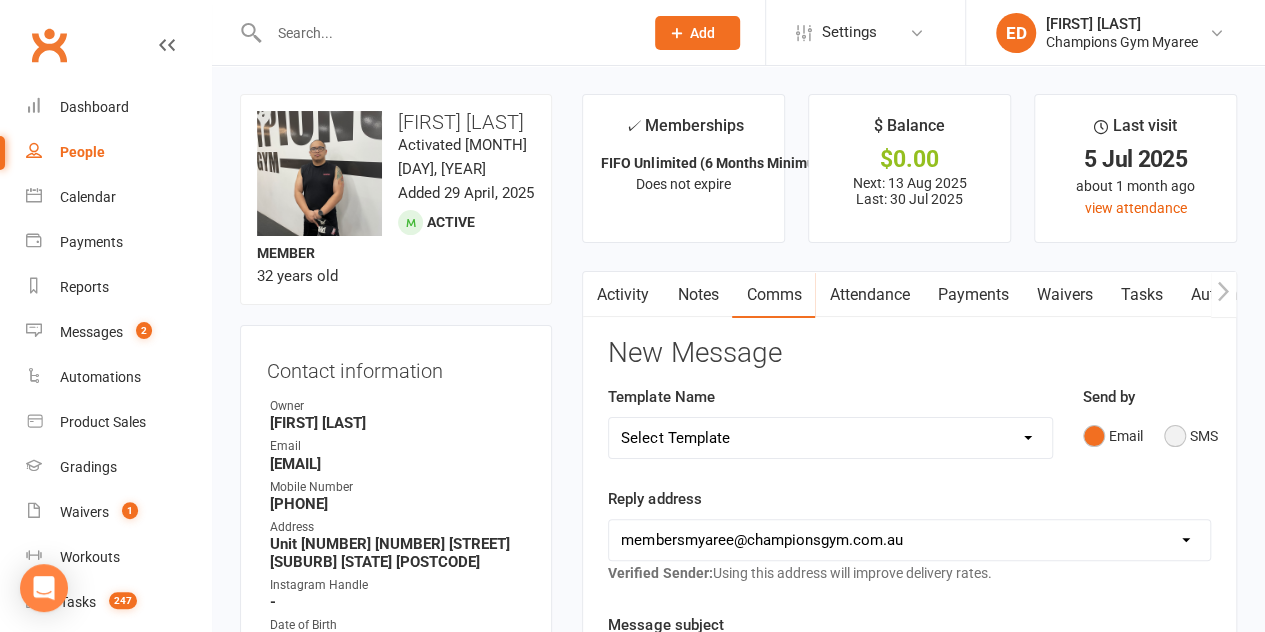 click on "SMS" at bounding box center (1191, 436) 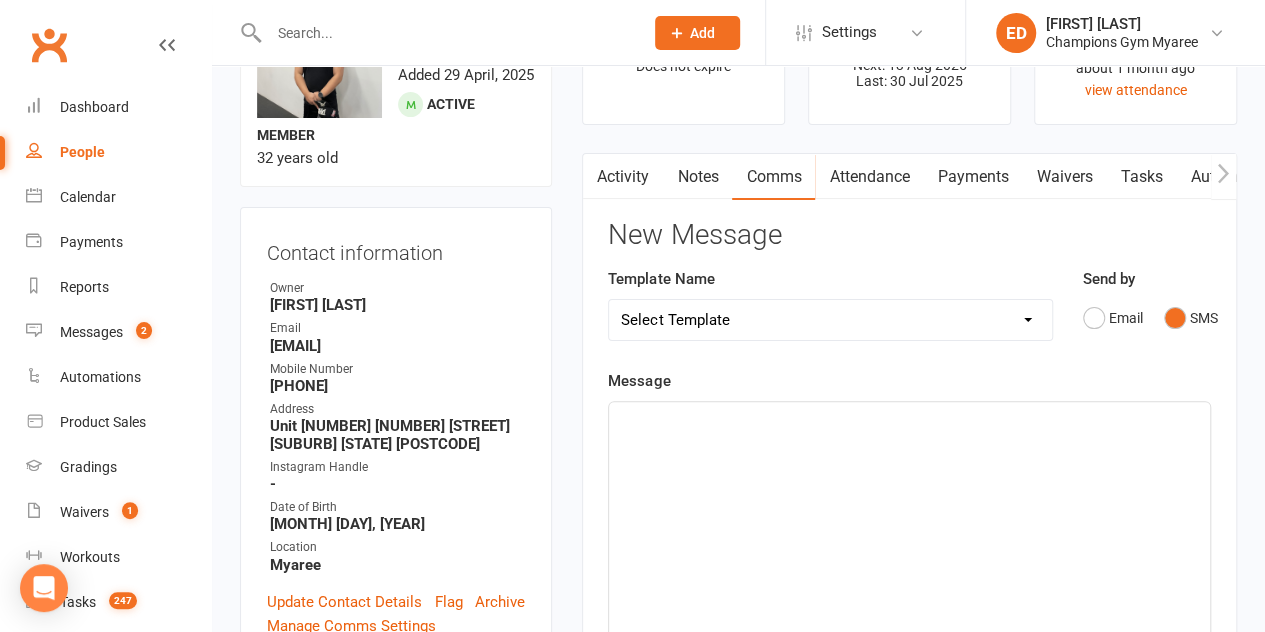 scroll, scrollTop: 60, scrollLeft: 0, axis: vertical 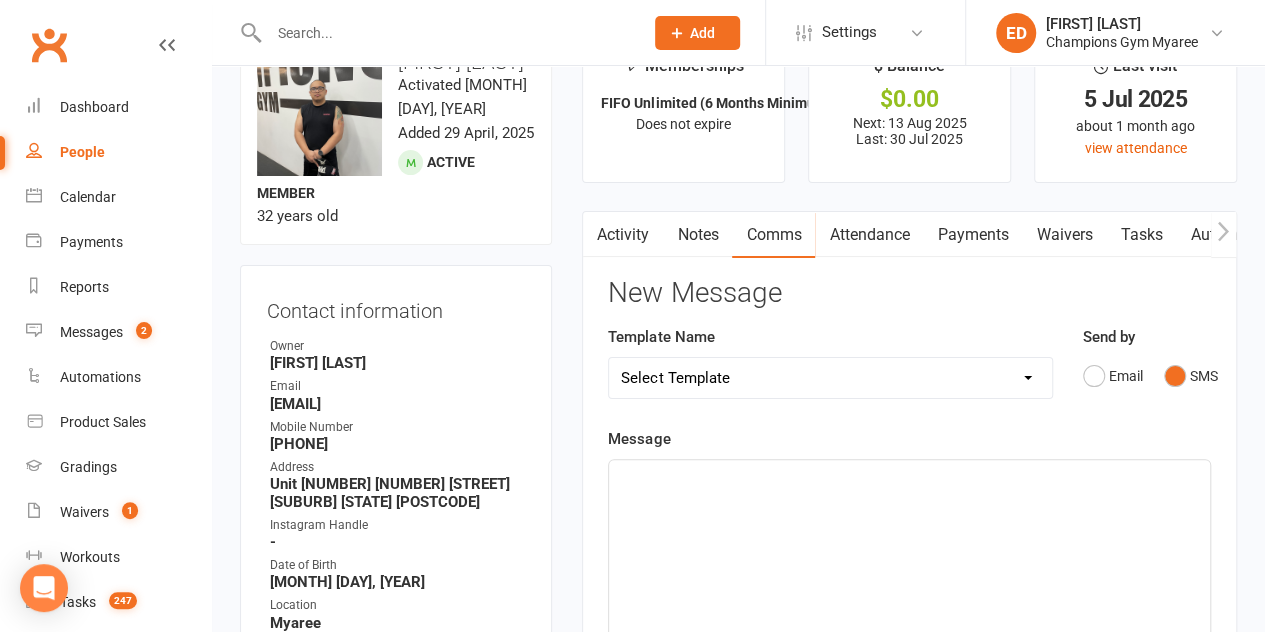 click on "﻿" 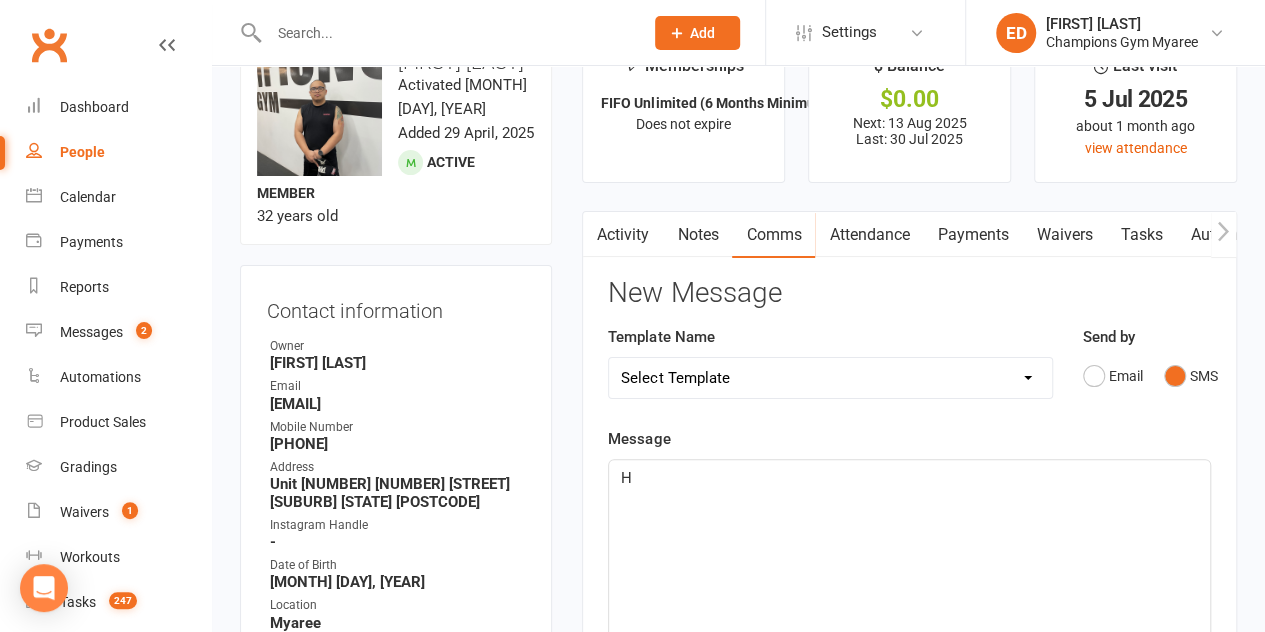 type 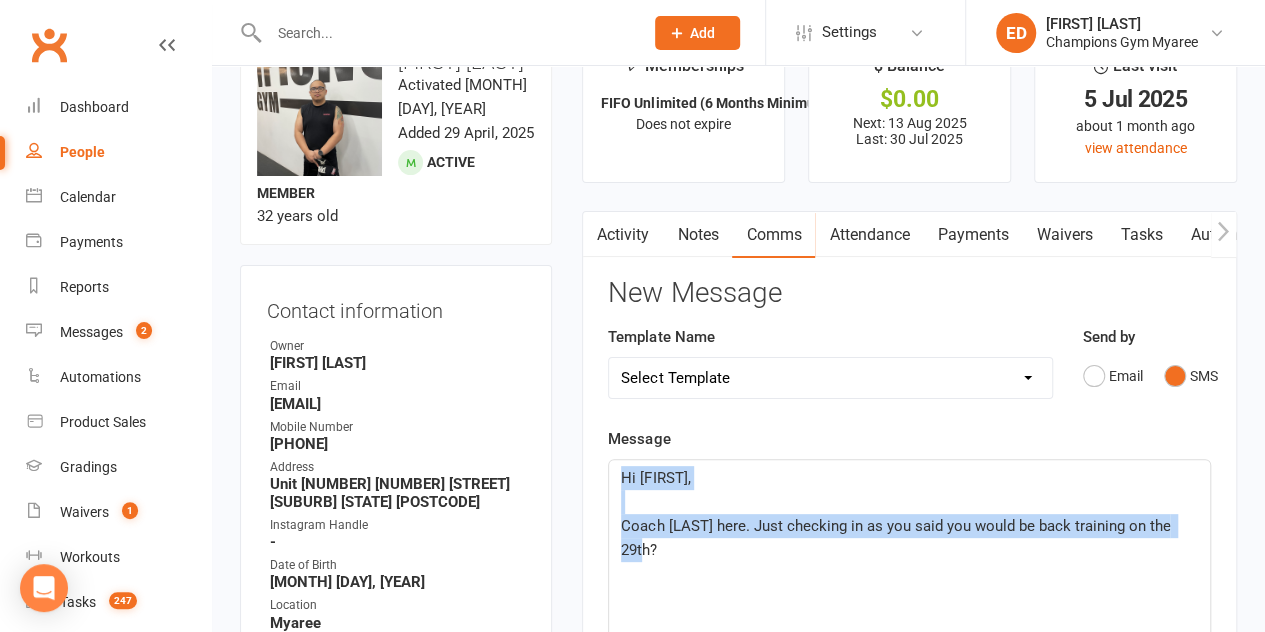 drag, startPoint x: 1198, startPoint y: 517, endPoint x: 596, endPoint y: 466, distance: 604.15643 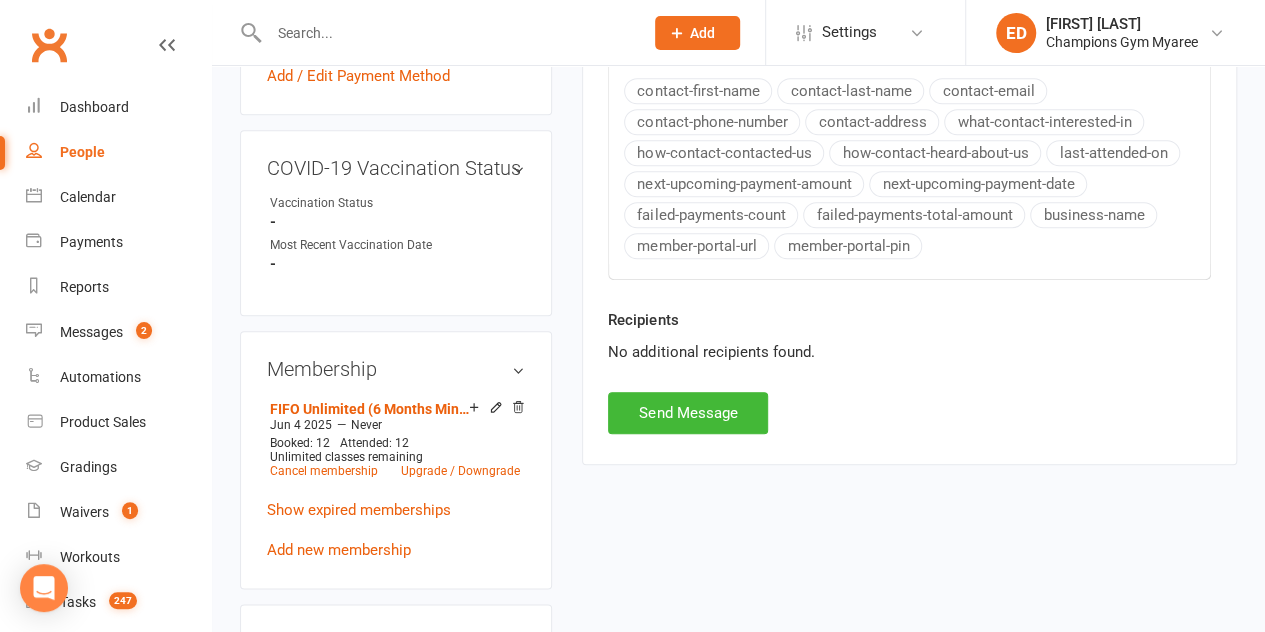 scroll, scrollTop: 845, scrollLeft: 0, axis: vertical 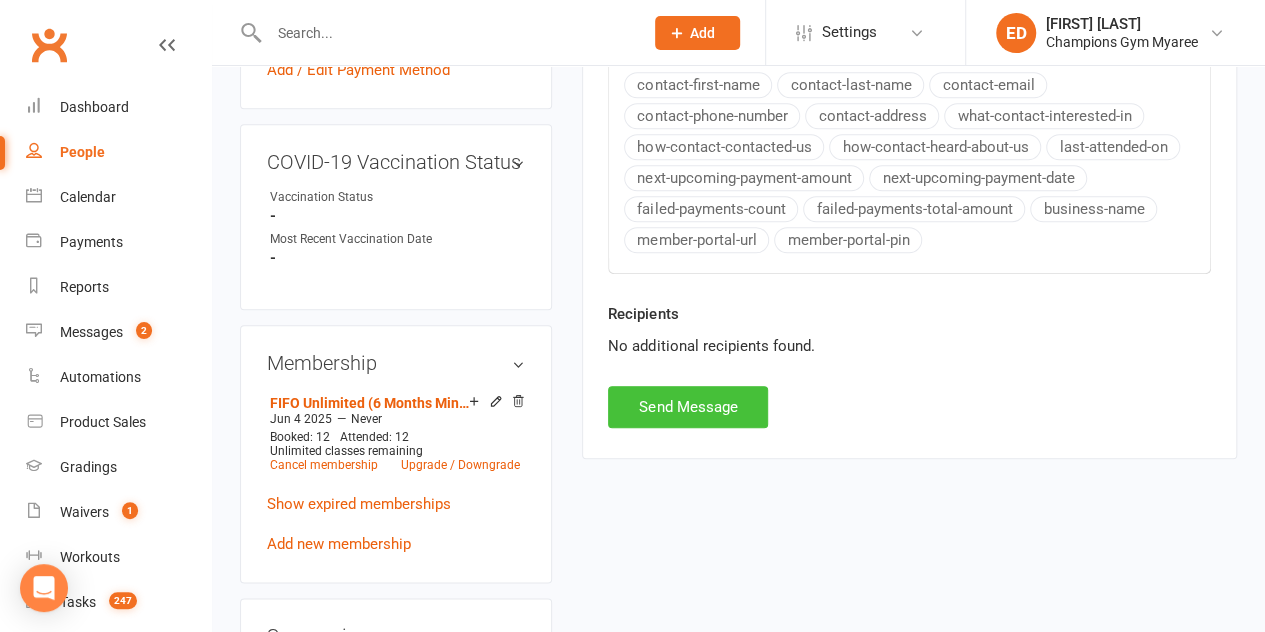 click on "Send Message" at bounding box center [688, 407] 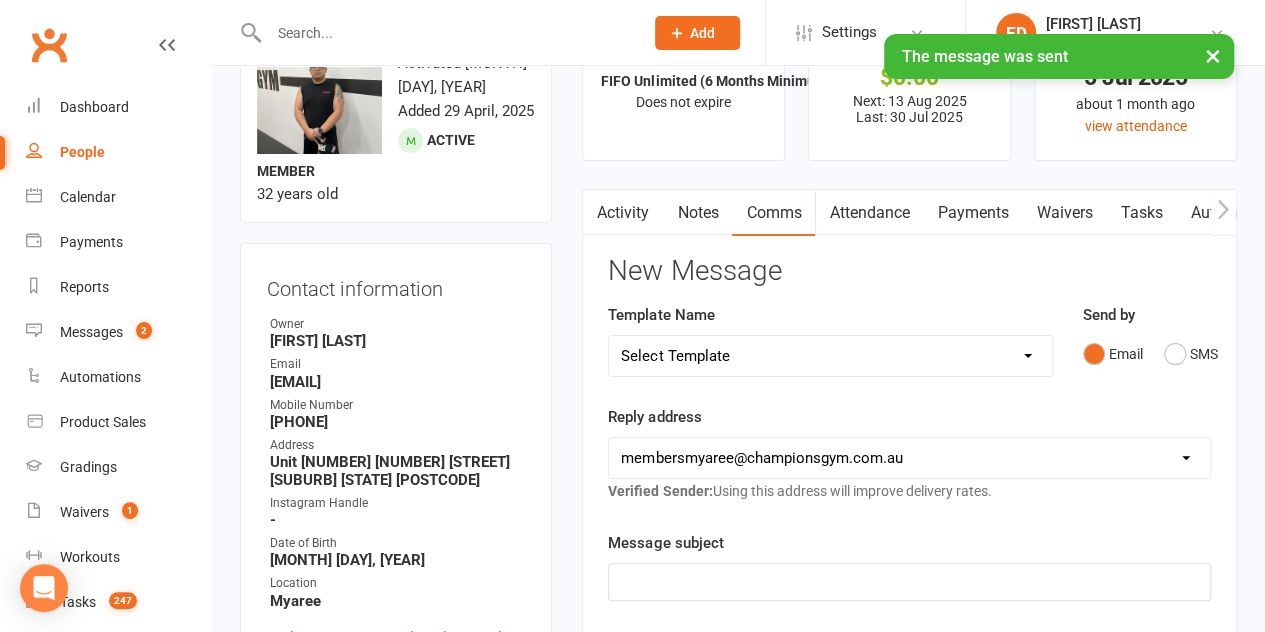 scroll, scrollTop: 0, scrollLeft: 0, axis: both 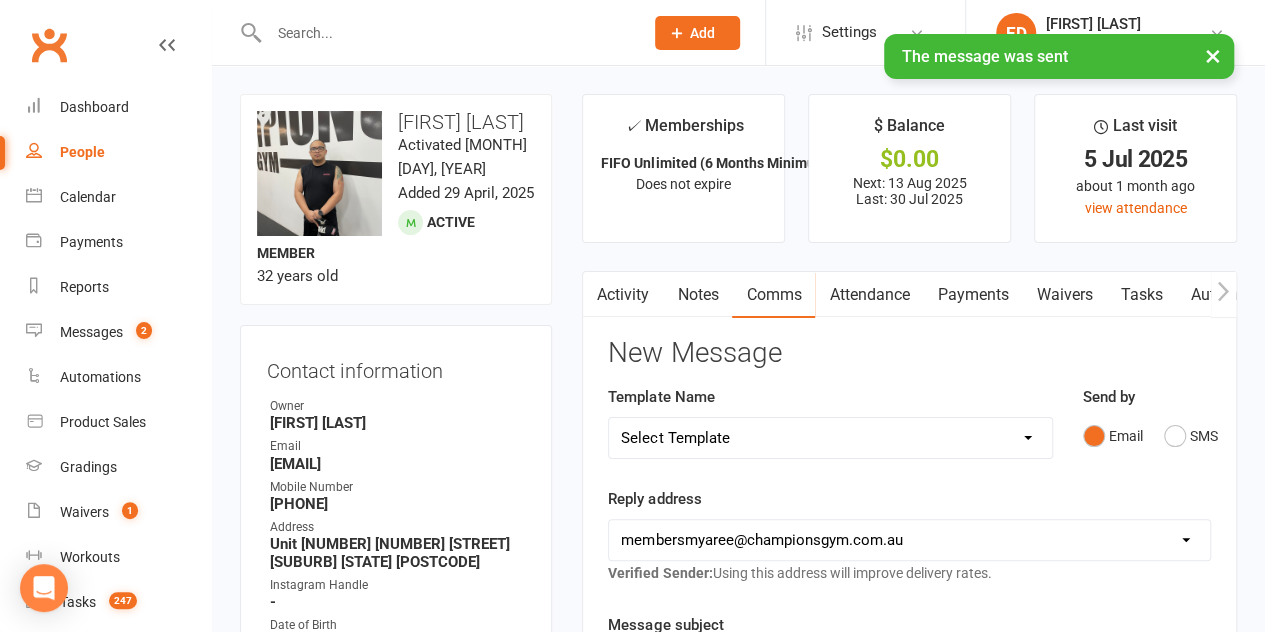 click on "Notes" at bounding box center (697, 295) 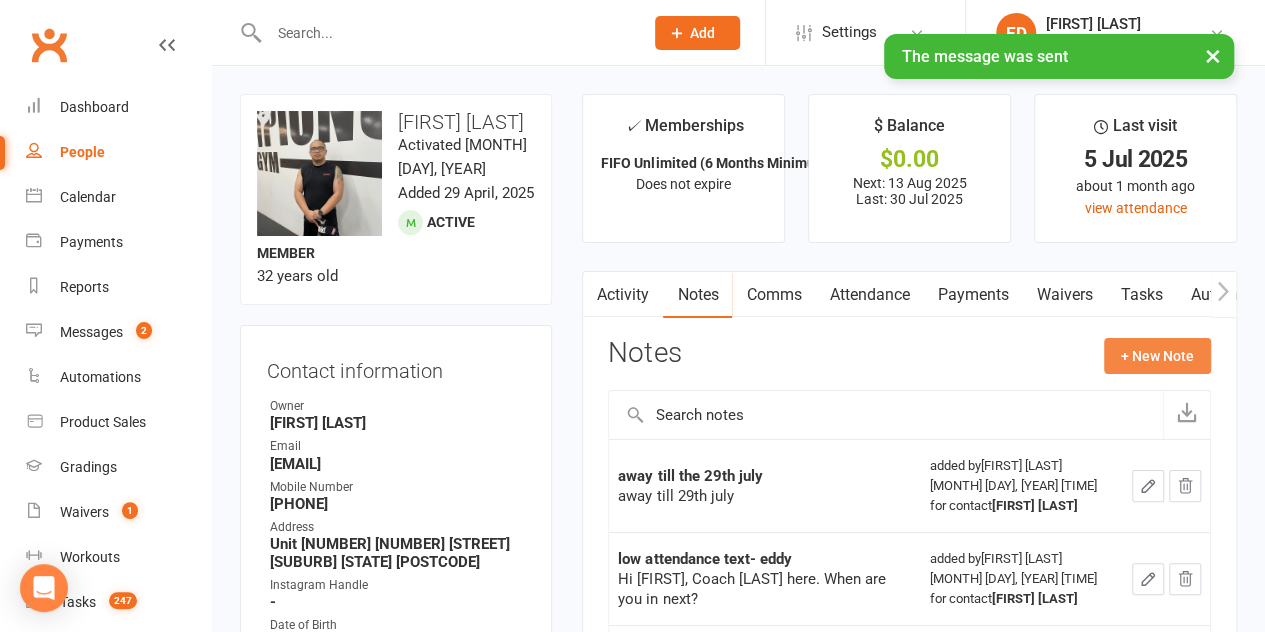 click on "+ New Note" at bounding box center [1157, 356] 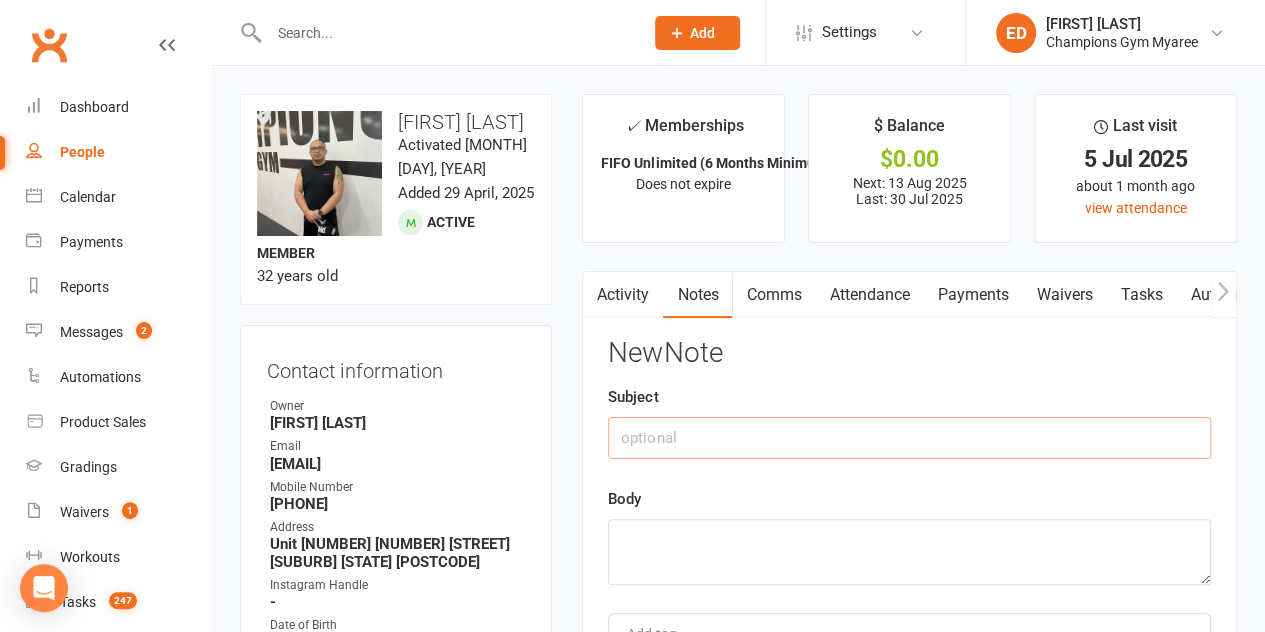 click at bounding box center [909, 438] 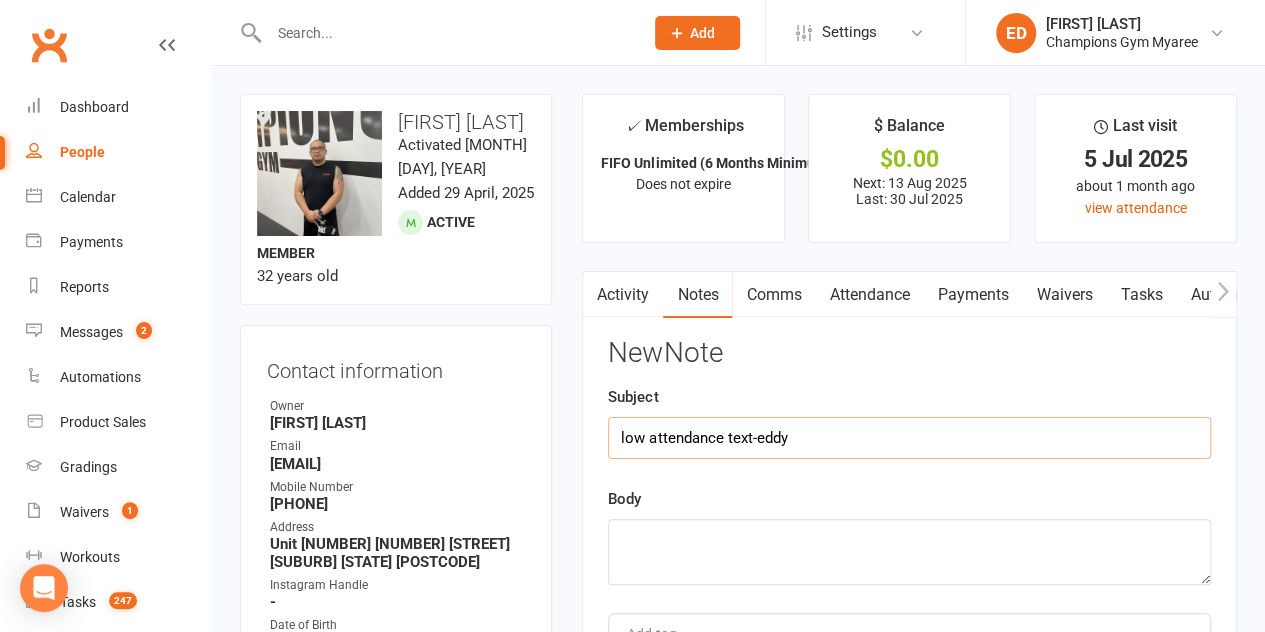 type on "low attendance text-eddy" 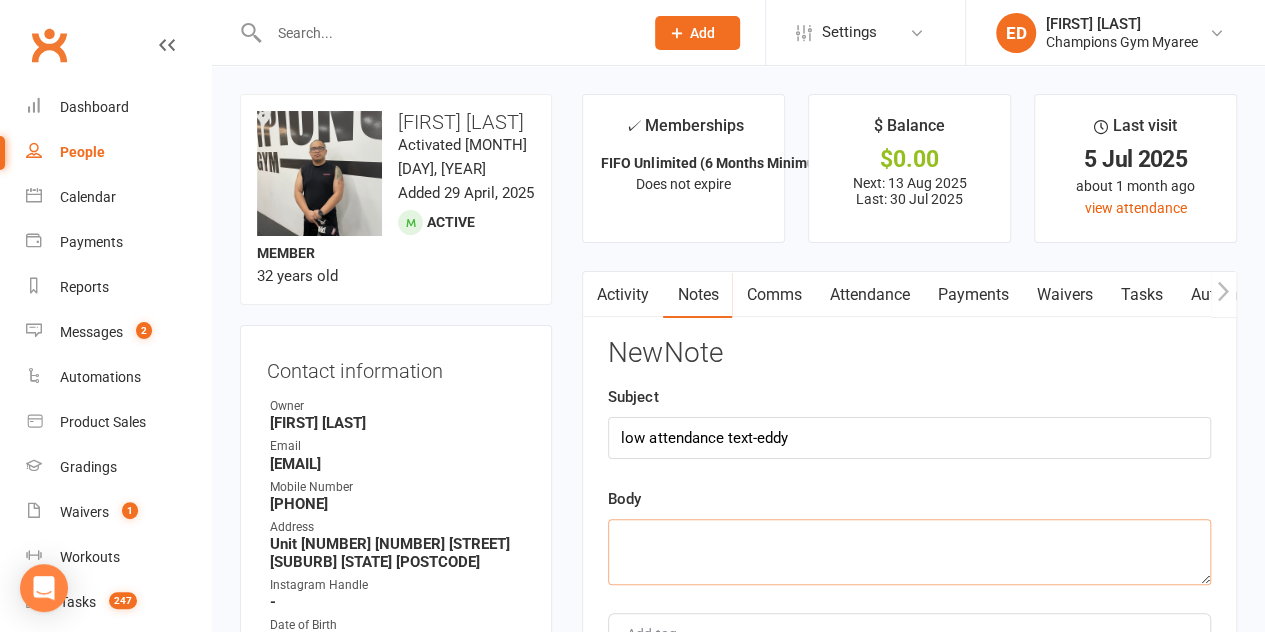 paste on "Hi [FIRST],
Coach [LAST] here. Just checking in as you said you would be back training on the 29th?" 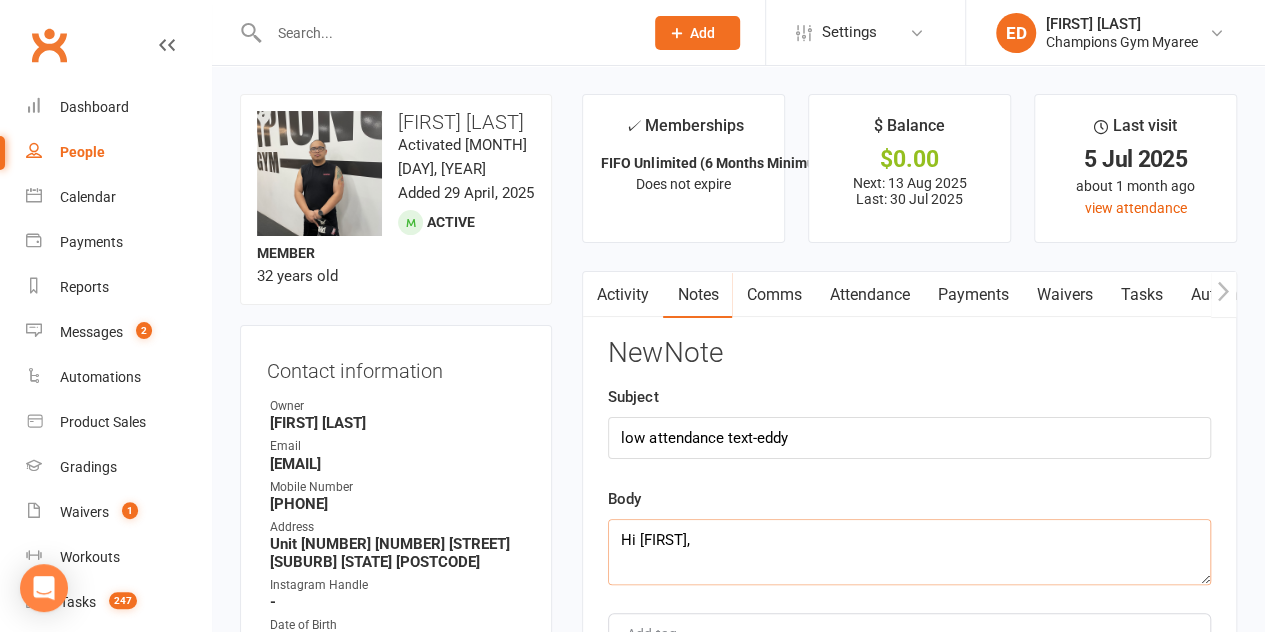 scroll, scrollTop: 84, scrollLeft: 0, axis: vertical 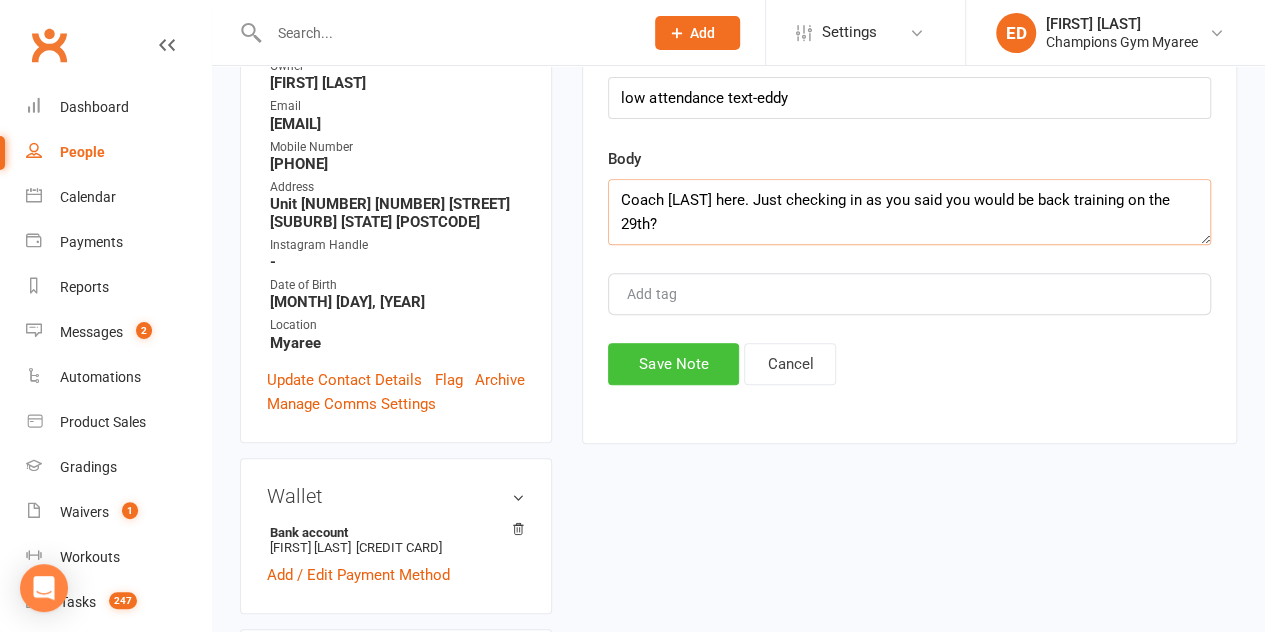 type on "Hi [FIRST],
Coach [LAST] here. Just checking in as you said you would be back training on the 29th?" 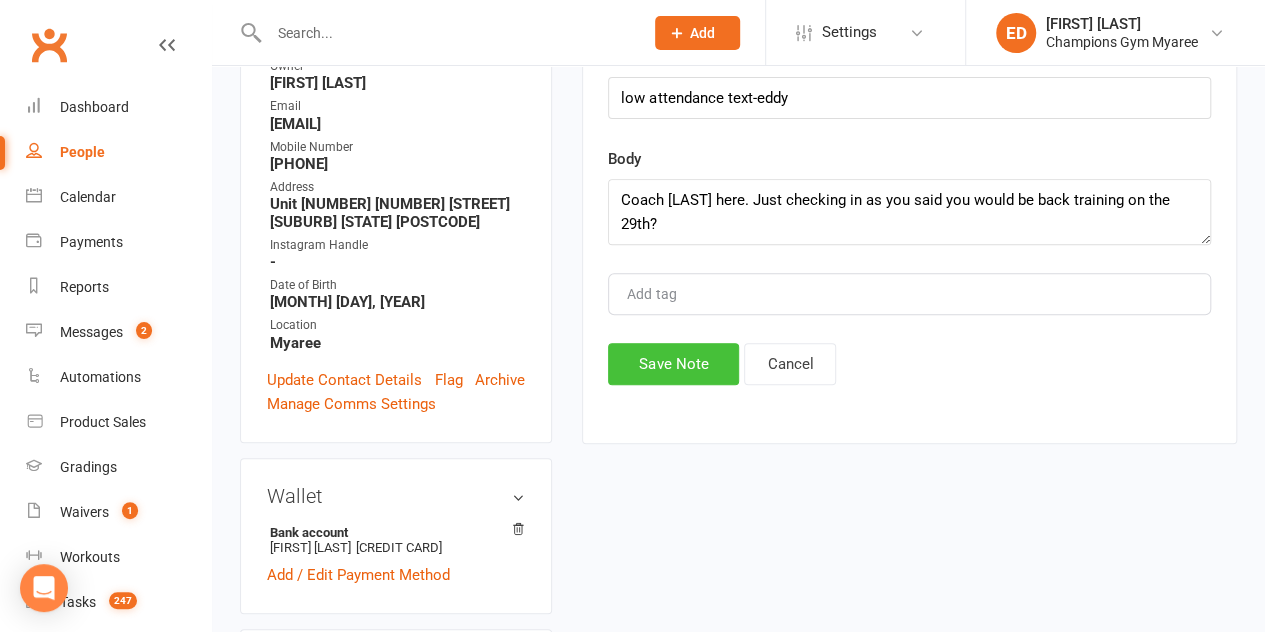 click on "Save Note" at bounding box center (673, 364) 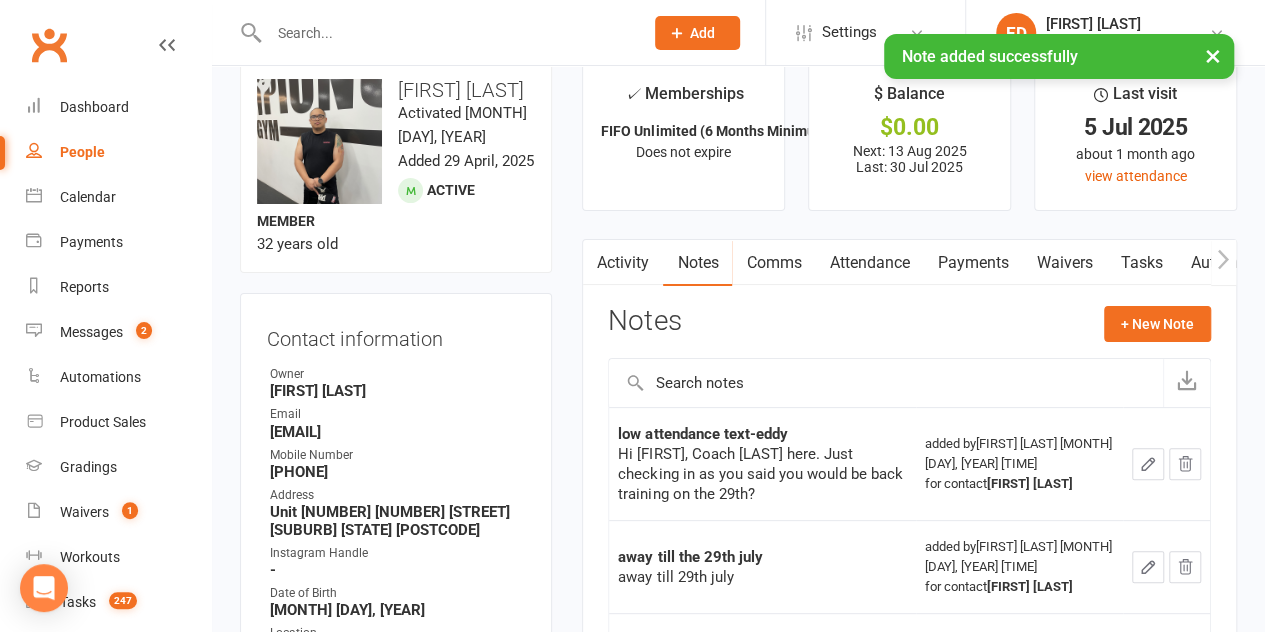 scroll, scrollTop: 0, scrollLeft: 0, axis: both 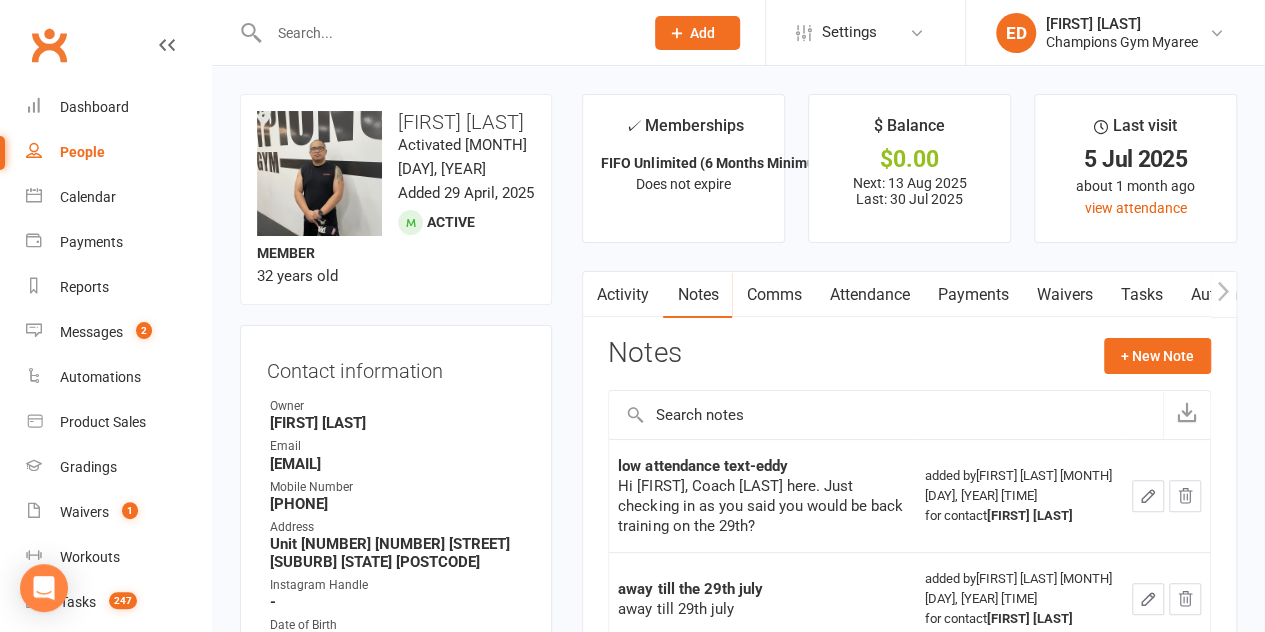 click at bounding box center [446, 33] 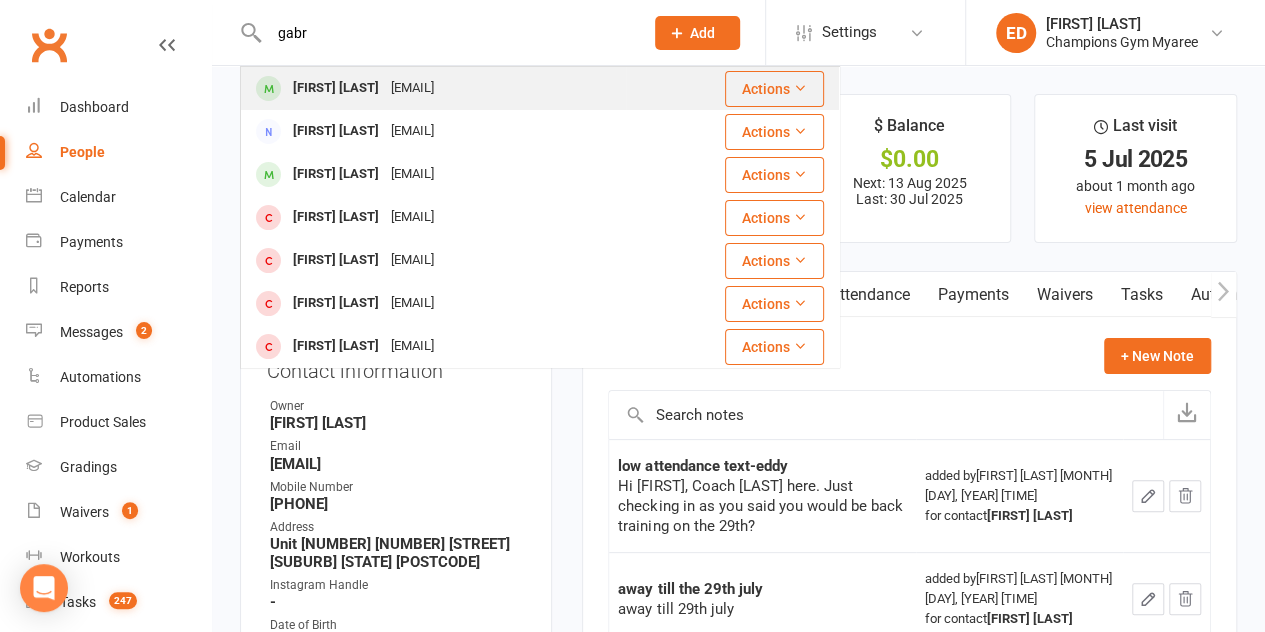 type on "gabr" 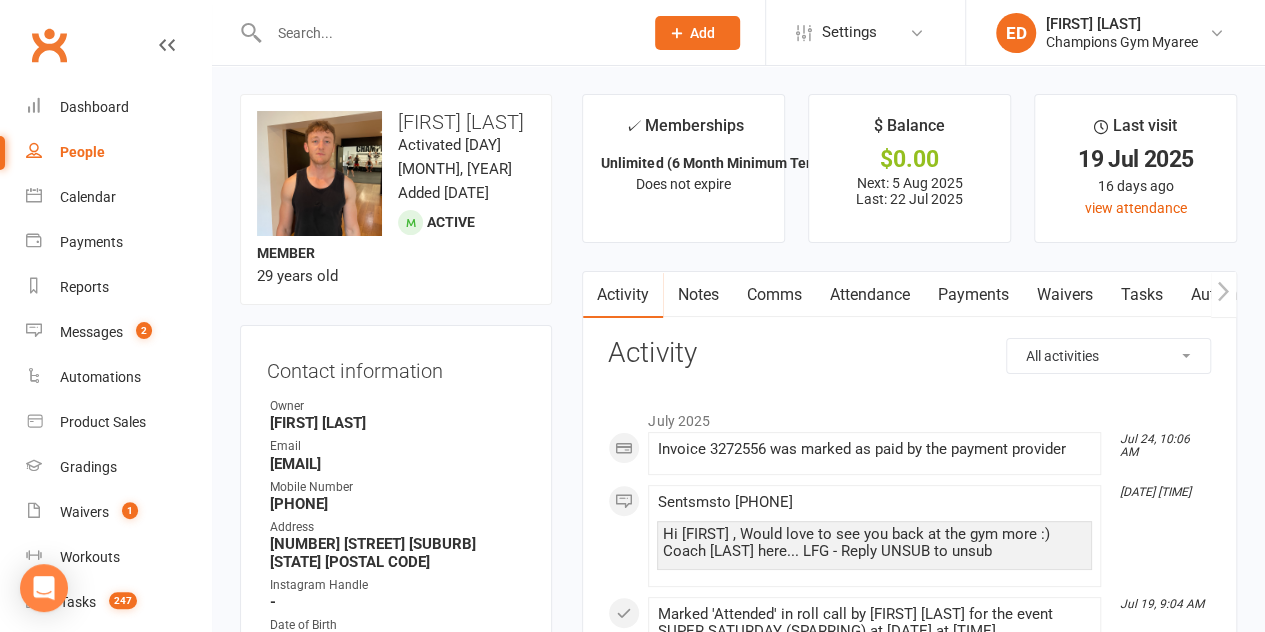 click on "Notes" at bounding box center [697, 295] 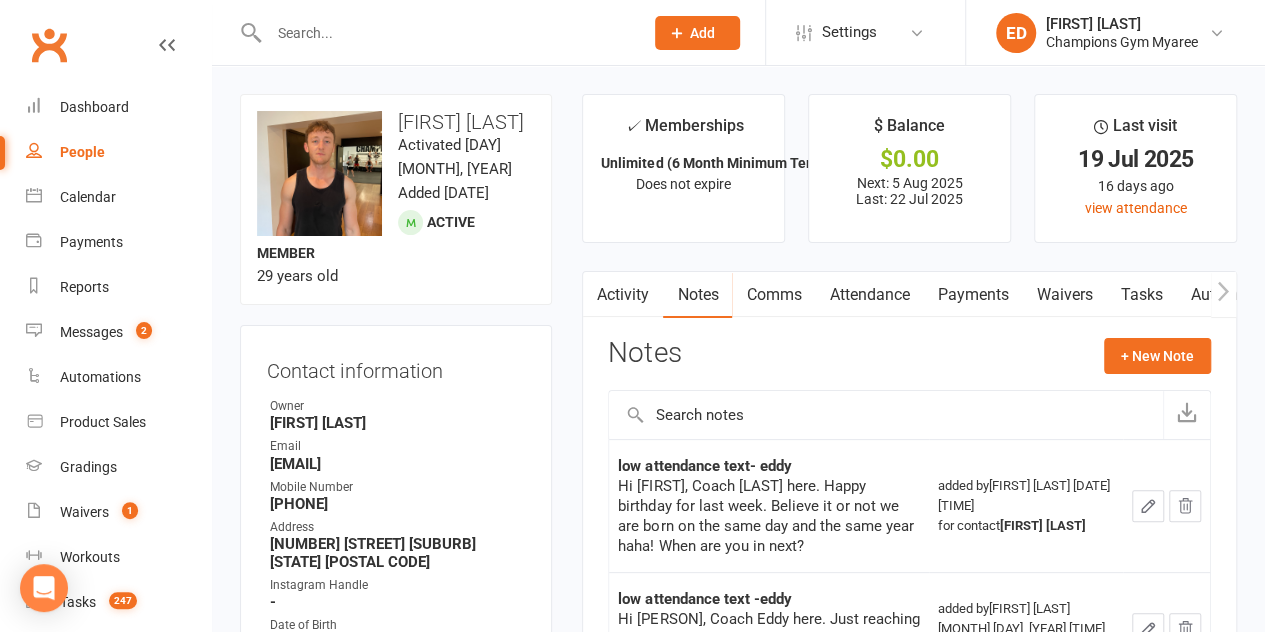 click on "Comms" at bounding box center (773, 295) 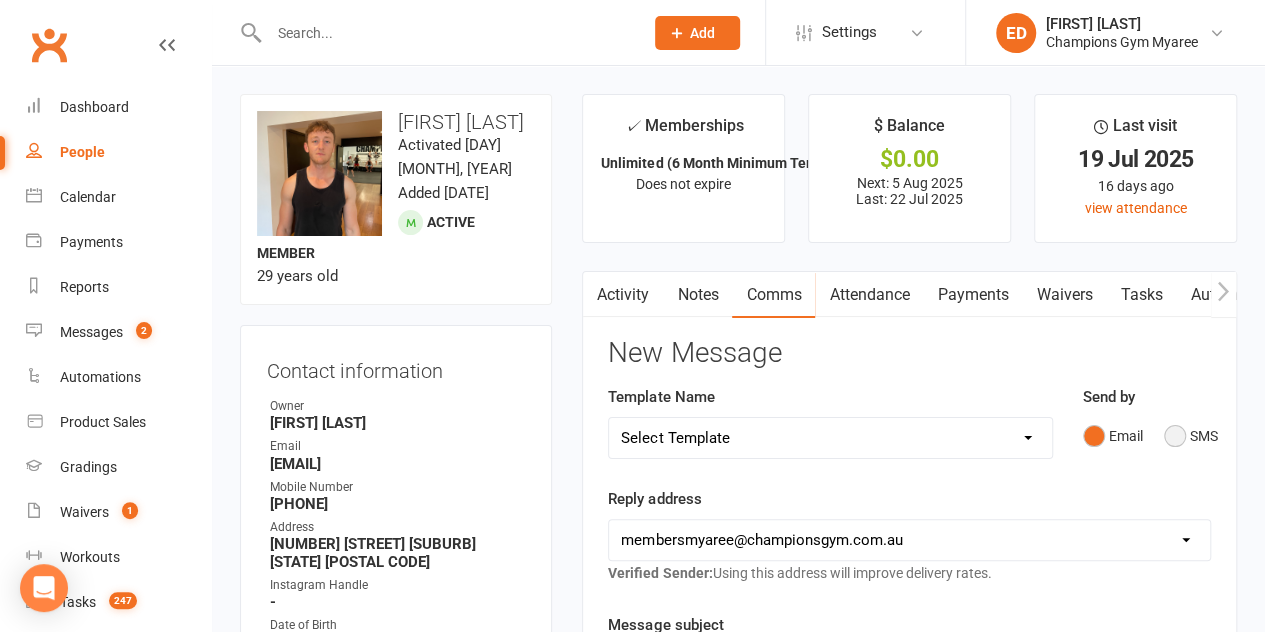 click on "SMS" at bounding box center [1191, 436] 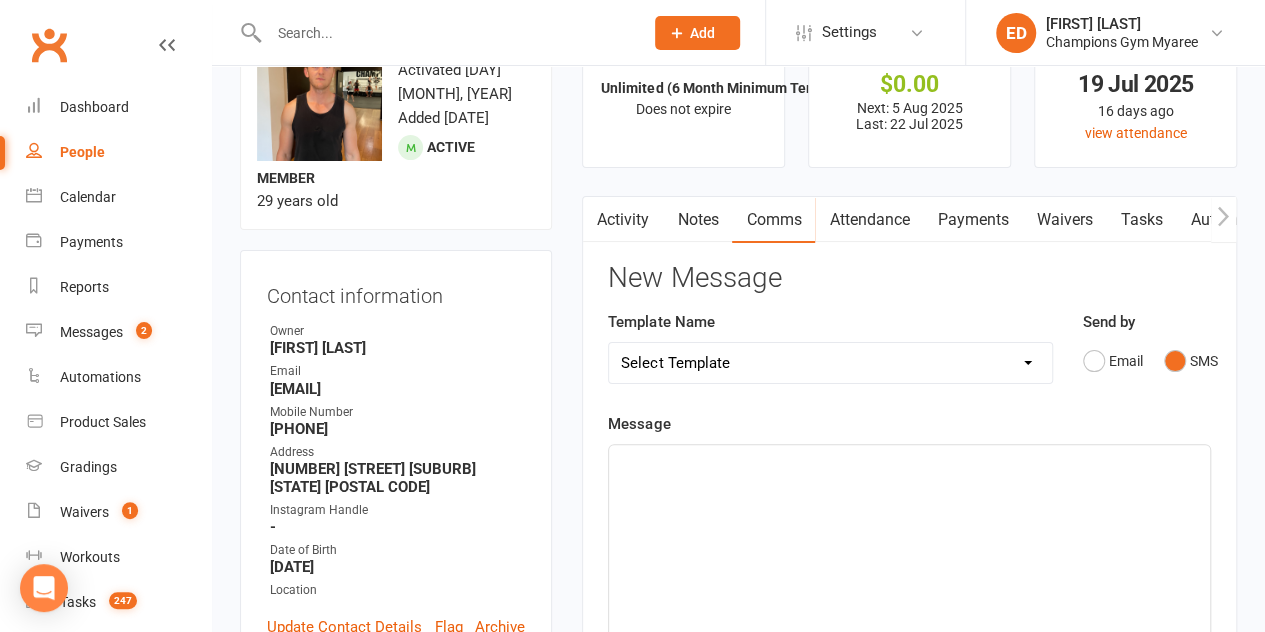 scroll, scrollTop: 126, scrollLeft: 0, axis: vertical 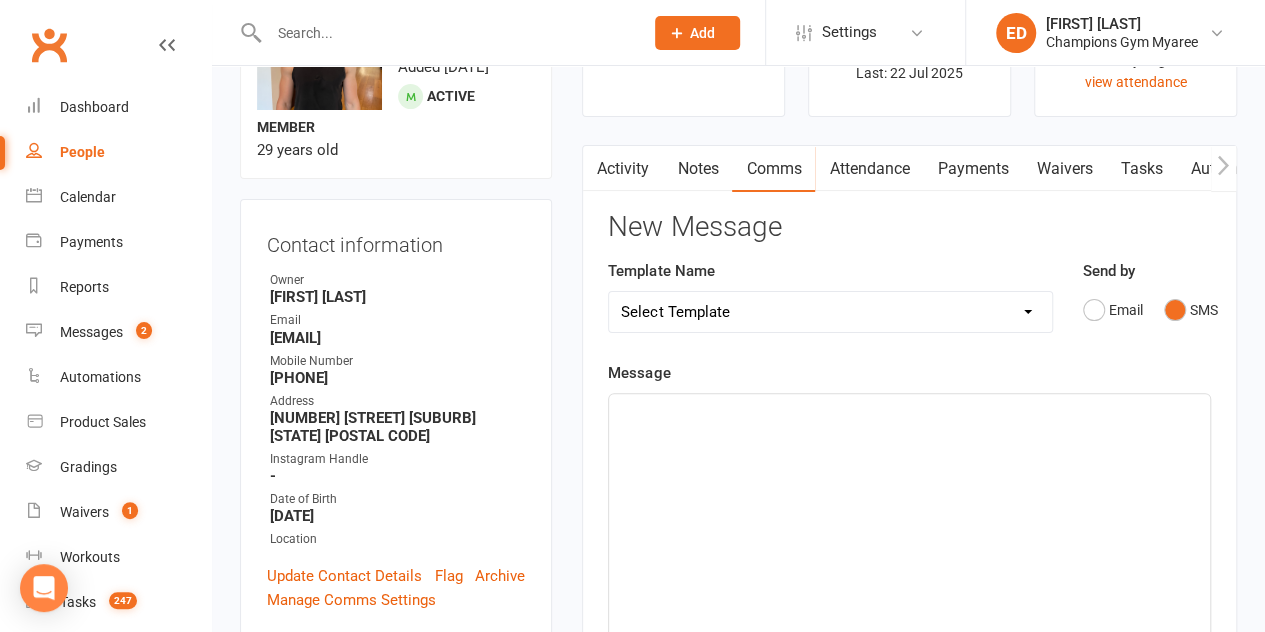 click on "﻿" 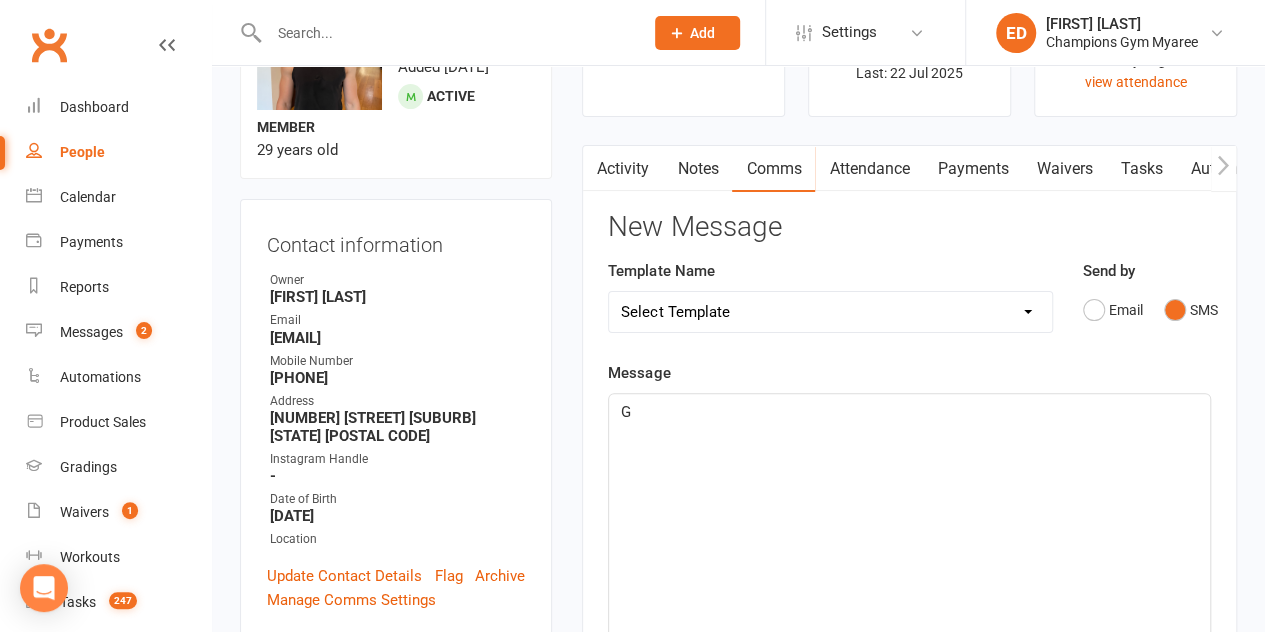 type 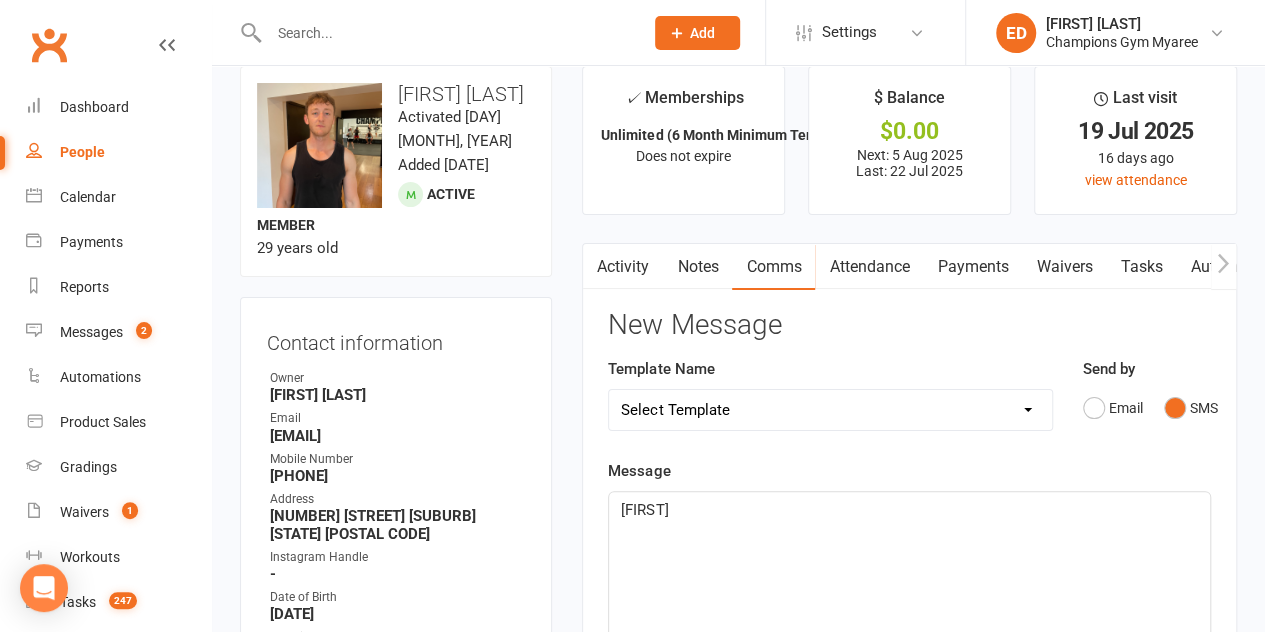 scroll, scrollTop: 3, scrollLeft: 0, axis: vertical 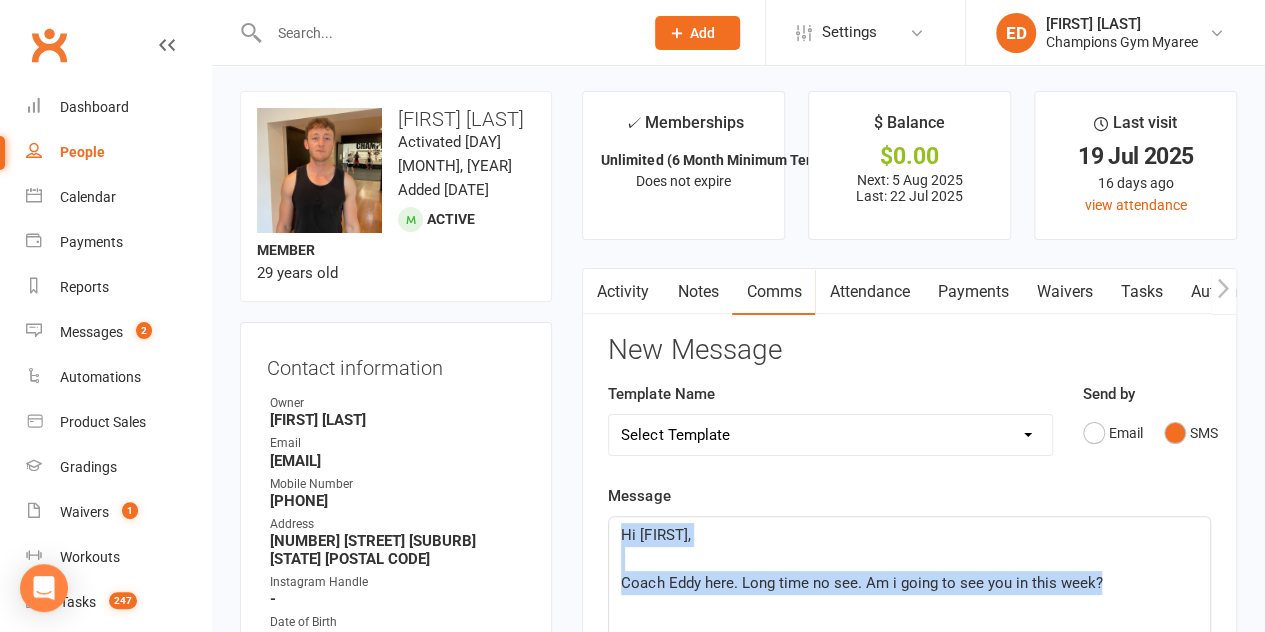 drag, startPoint x: 1112, startPoint y: 571, endPoint x: 580, endPoint y: 521, distance: 534.3445 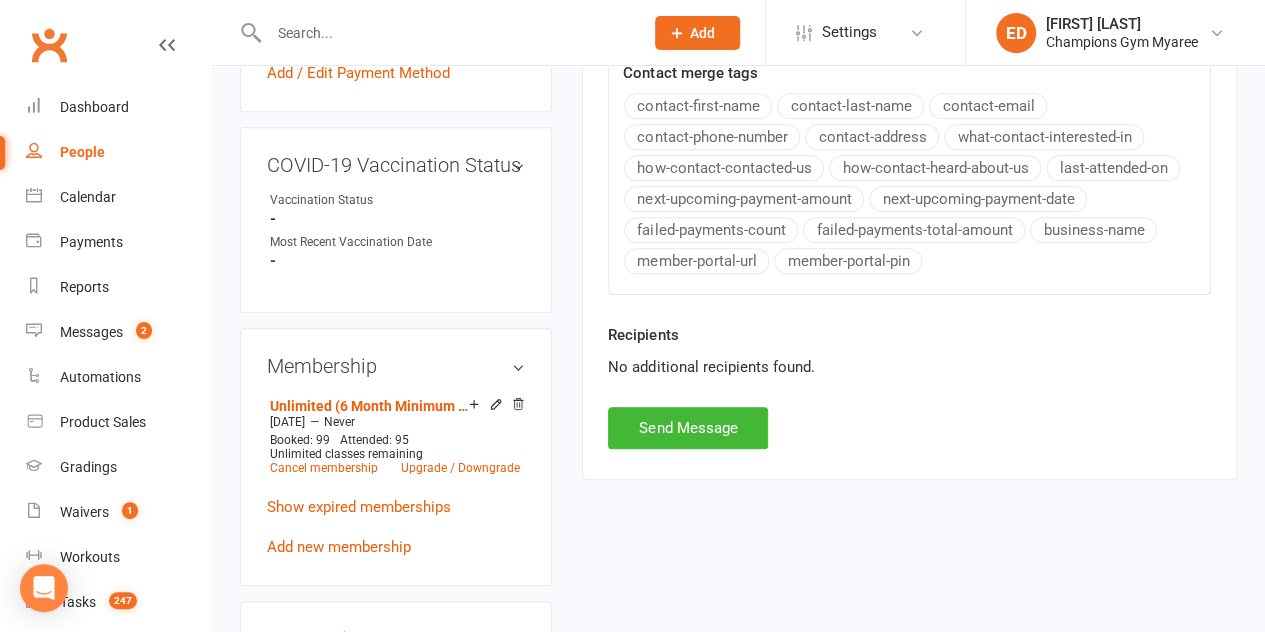 scroll, scrollTop: 876, scrollLeft: 0, axis: vertical 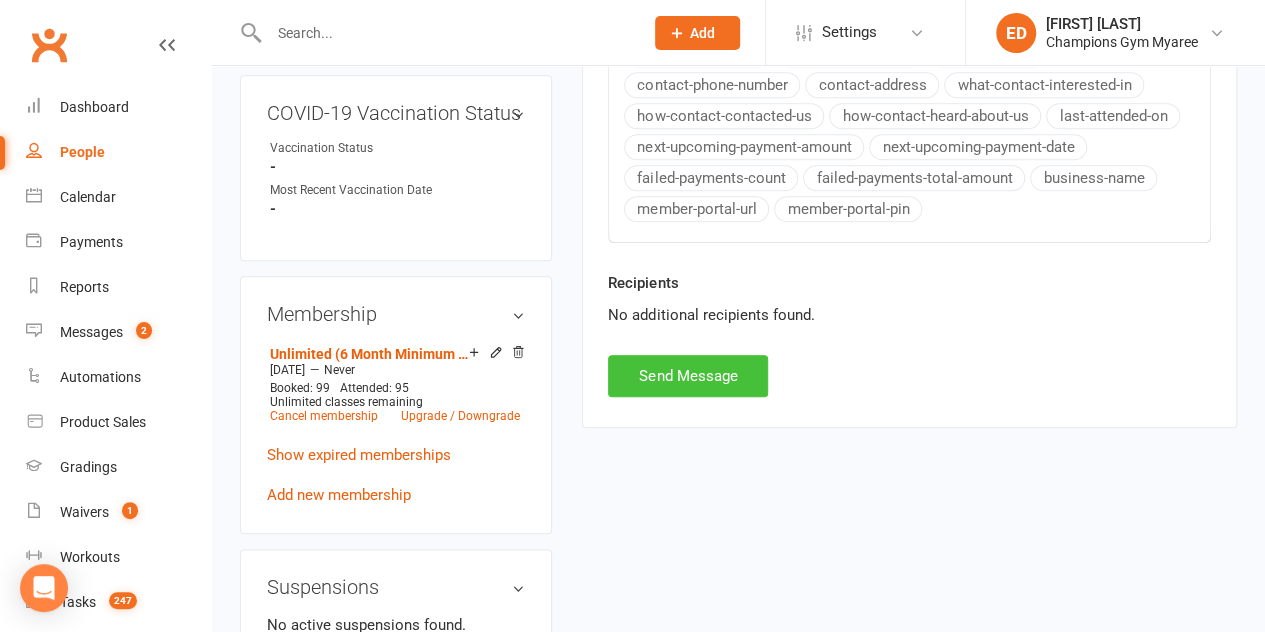 click on "Send Message" at bounding box center (688, 376) 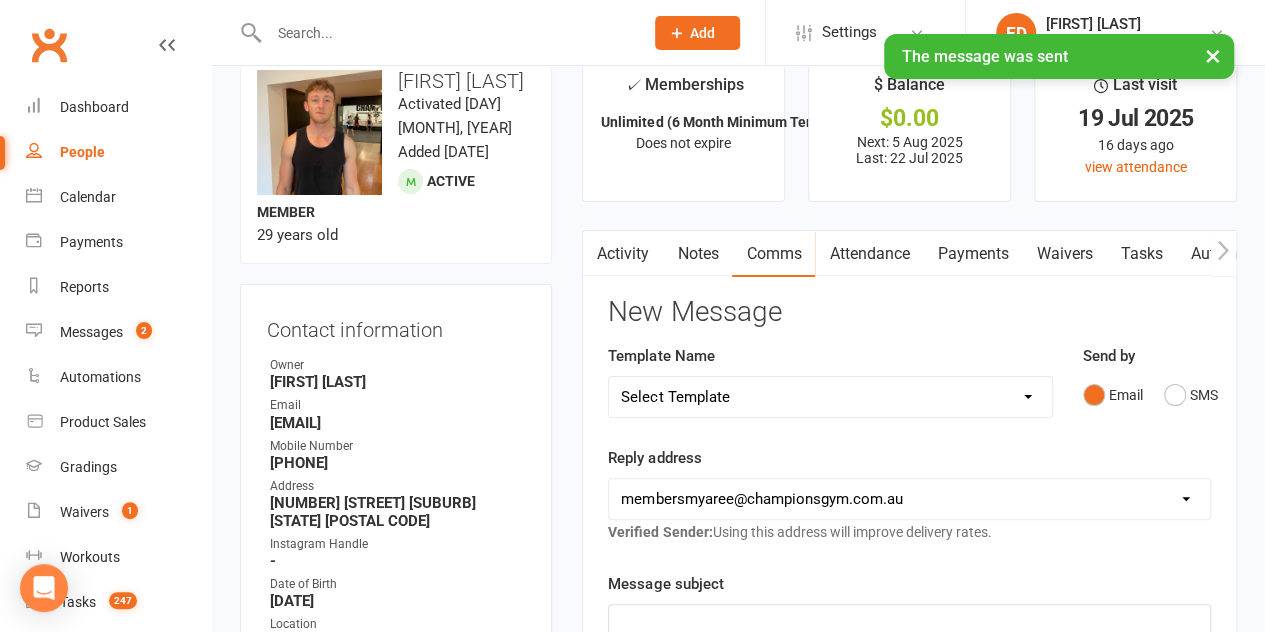 scroll, scrollTop: 35, scrollLeft: 0, axis: vertical 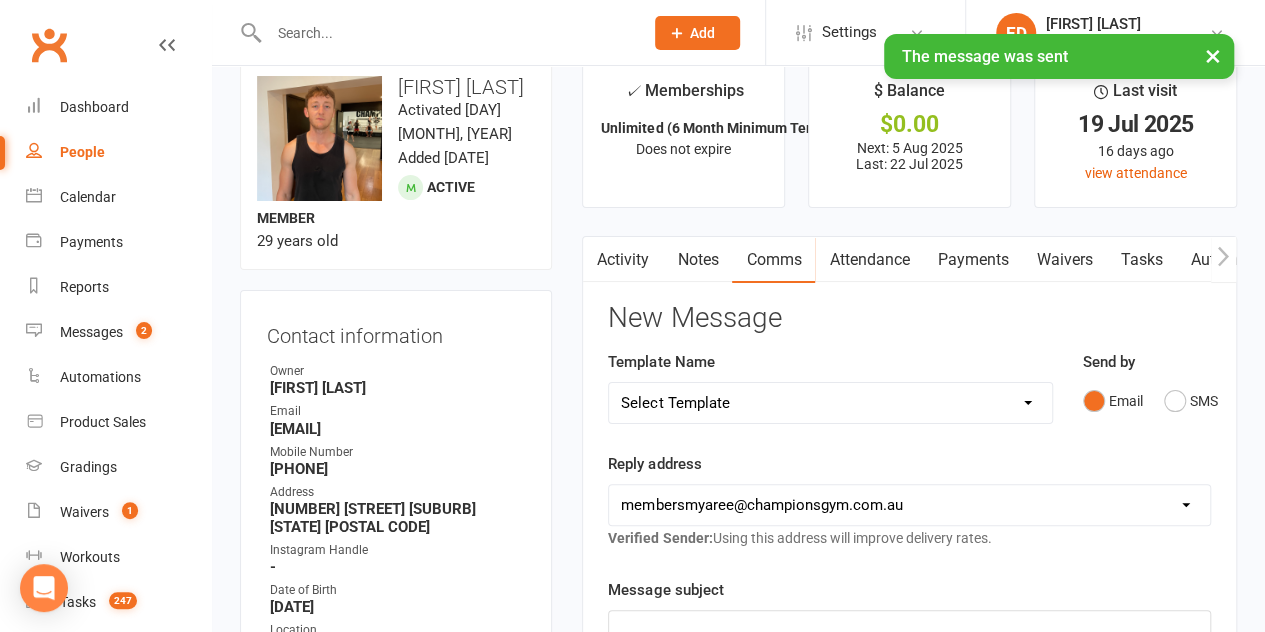 click on "Notes" at bounding box center (697, 260) 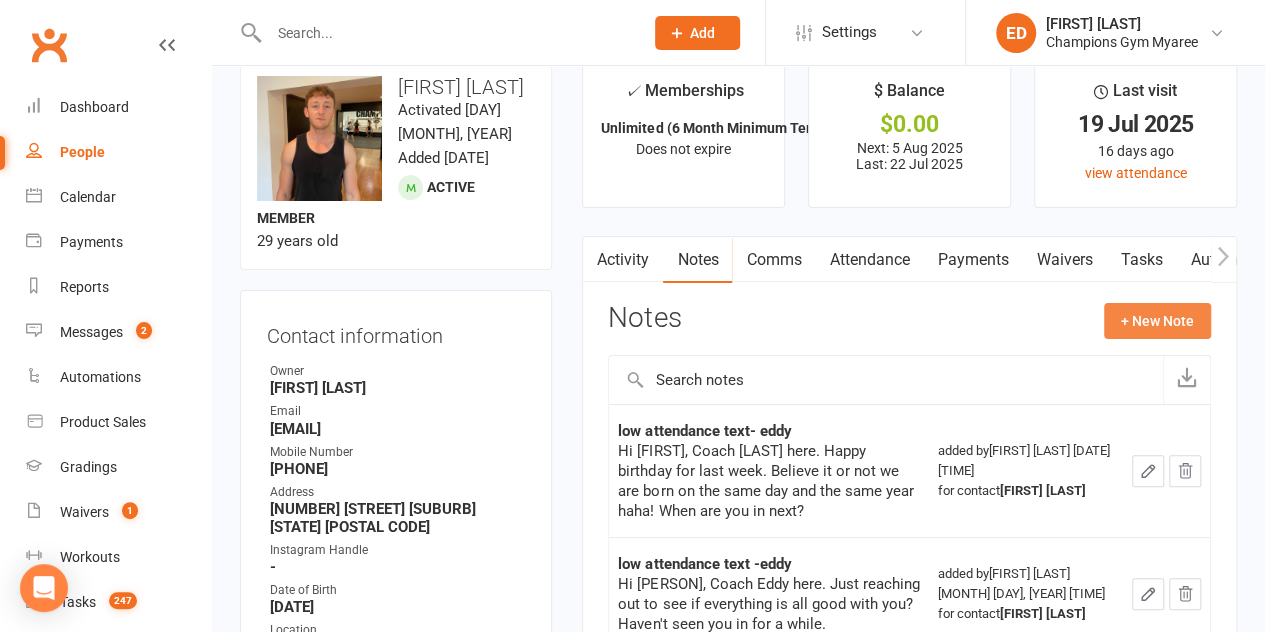 click on "+ New Note" at bounding box center [1157, 321] 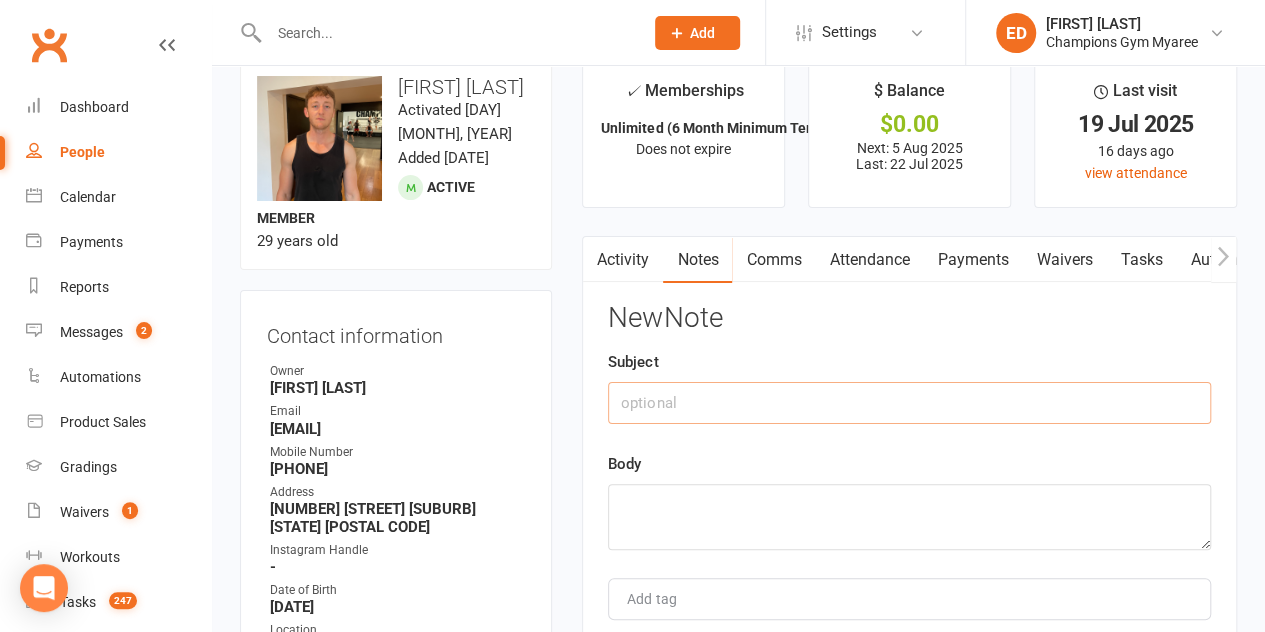 click at bounding box center [909, 403] 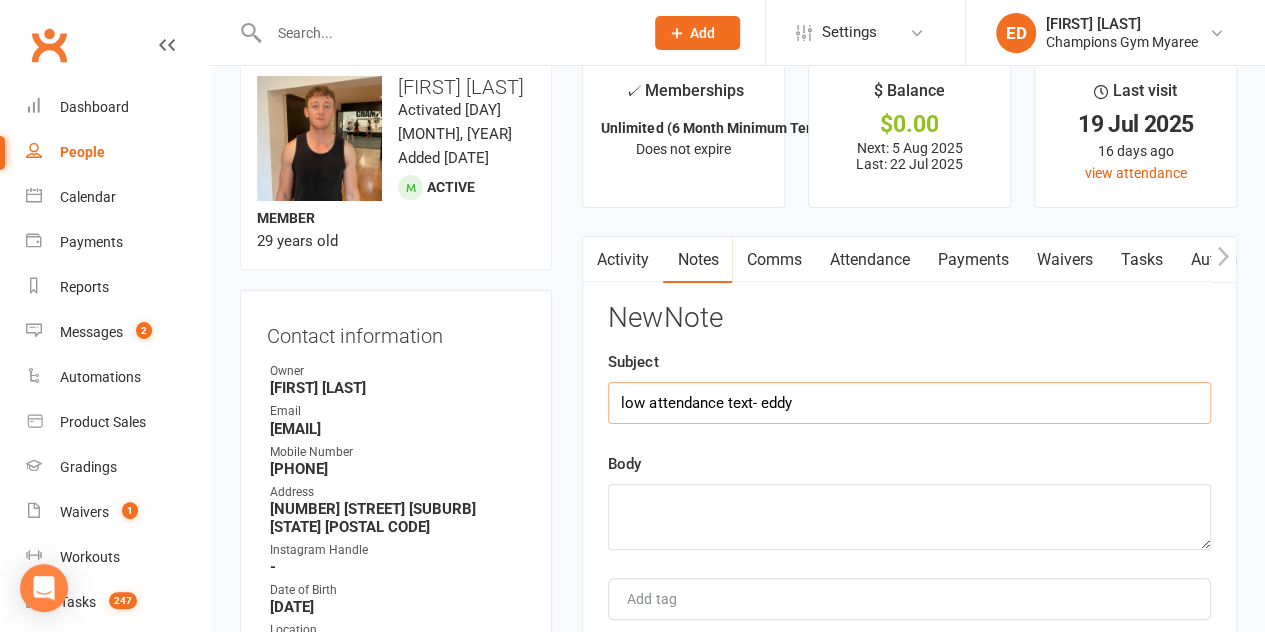 type on "low attendance text- eddy" 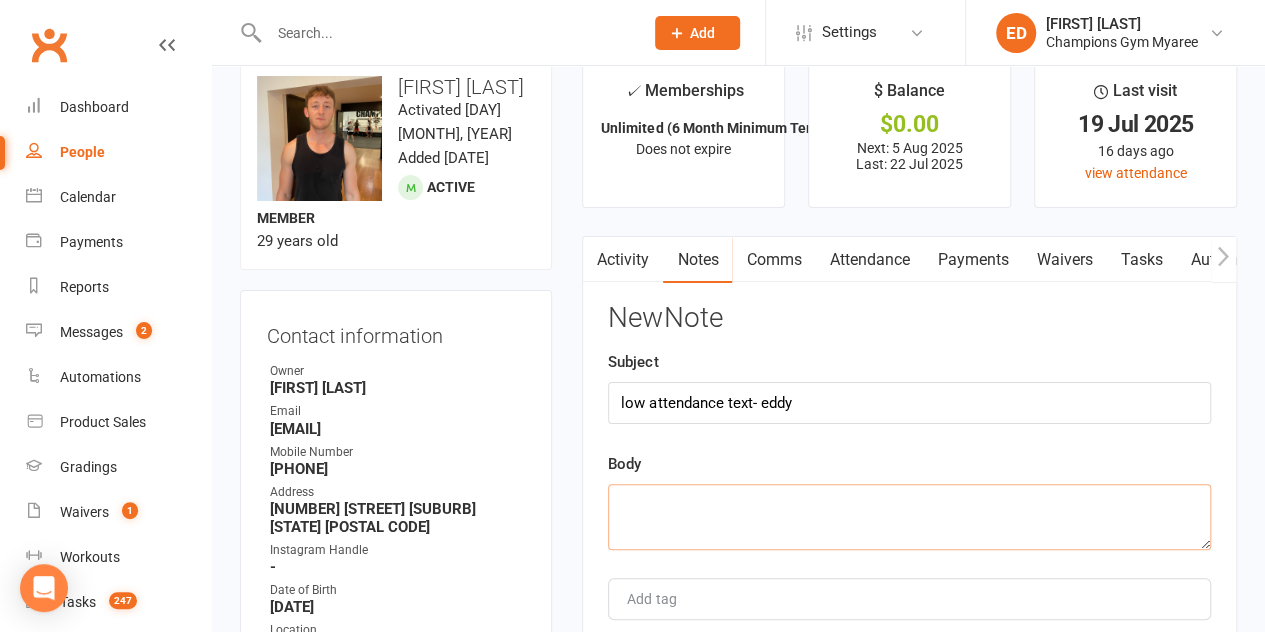 paste on "[FIRST],
Coach [LAST] here. Long time no see. Am i going to see you in this week?" 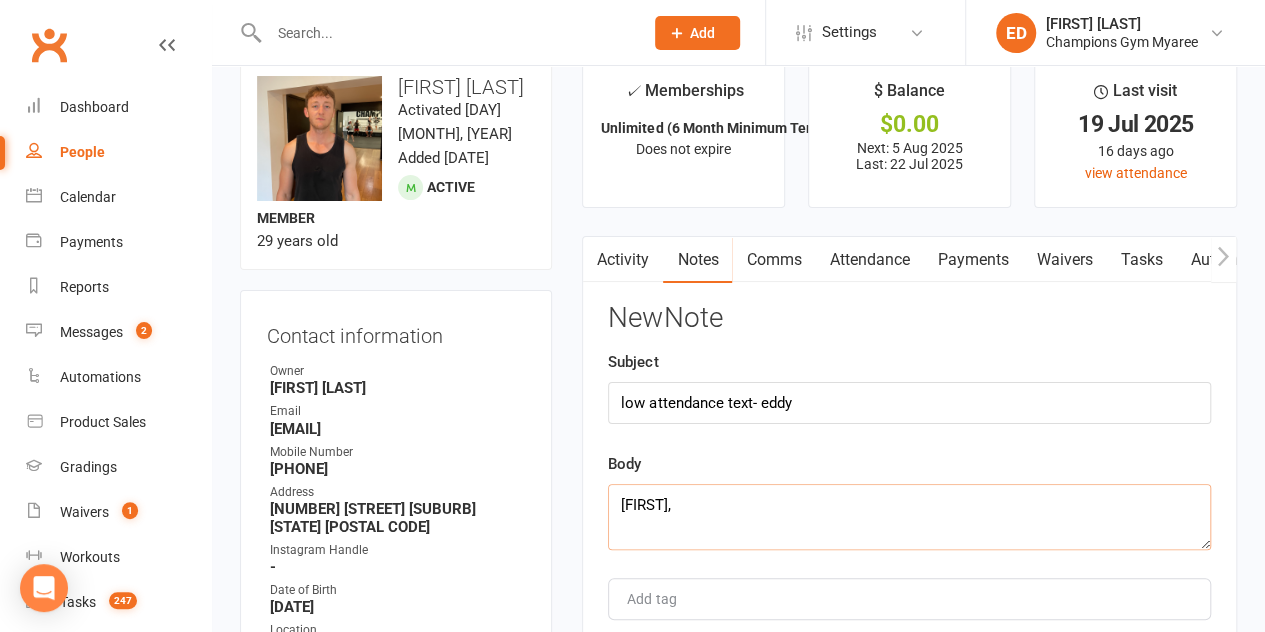 scroll, scrollTop: 60, scrollLeft: 0, axis: vertical 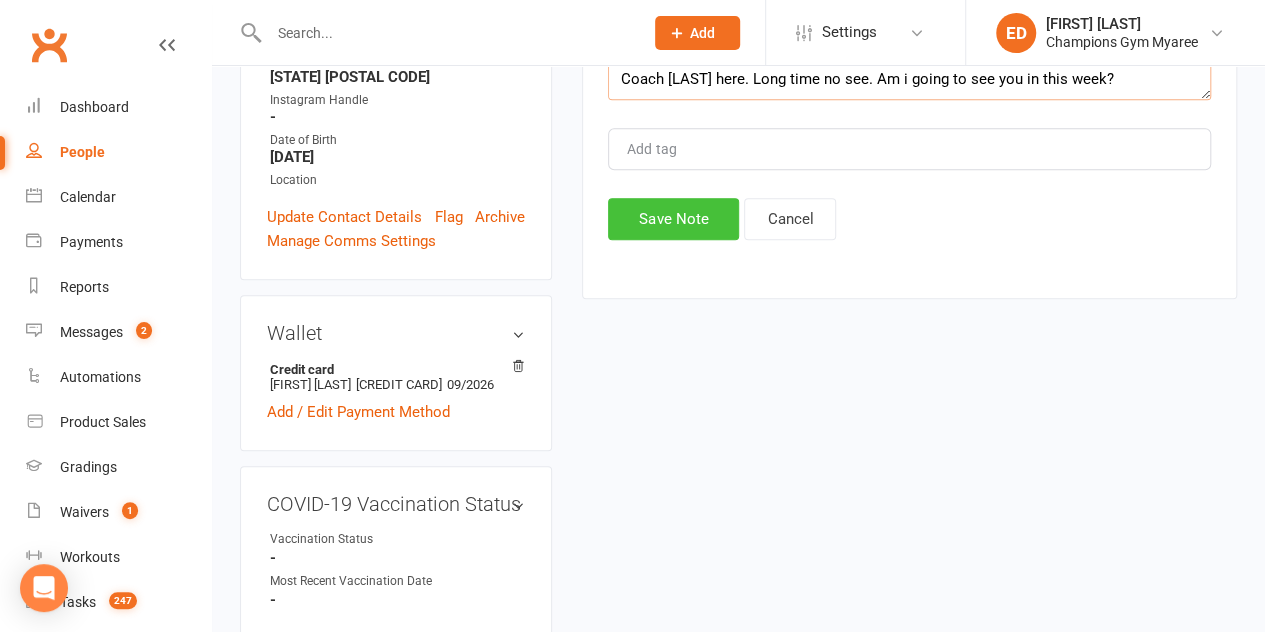 type on "[FIRST],
Coach [LAST] here. Long time no see. Am i going to see you in this week?" 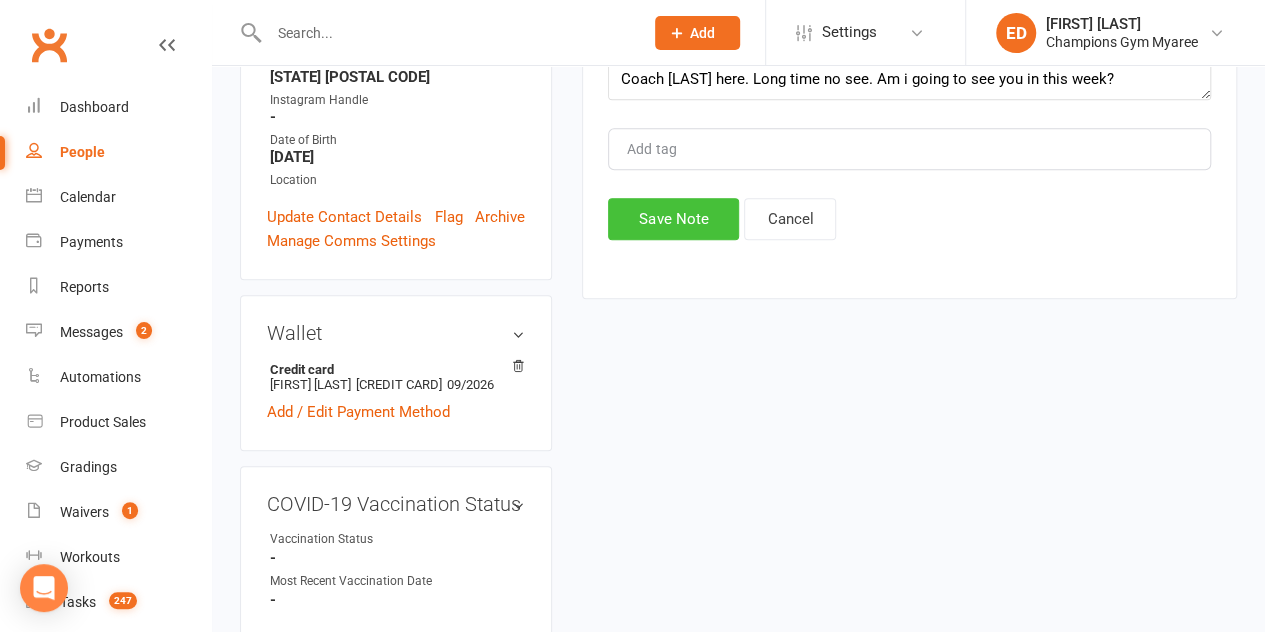 click on "Save Note" at bounding box center [673, 219] 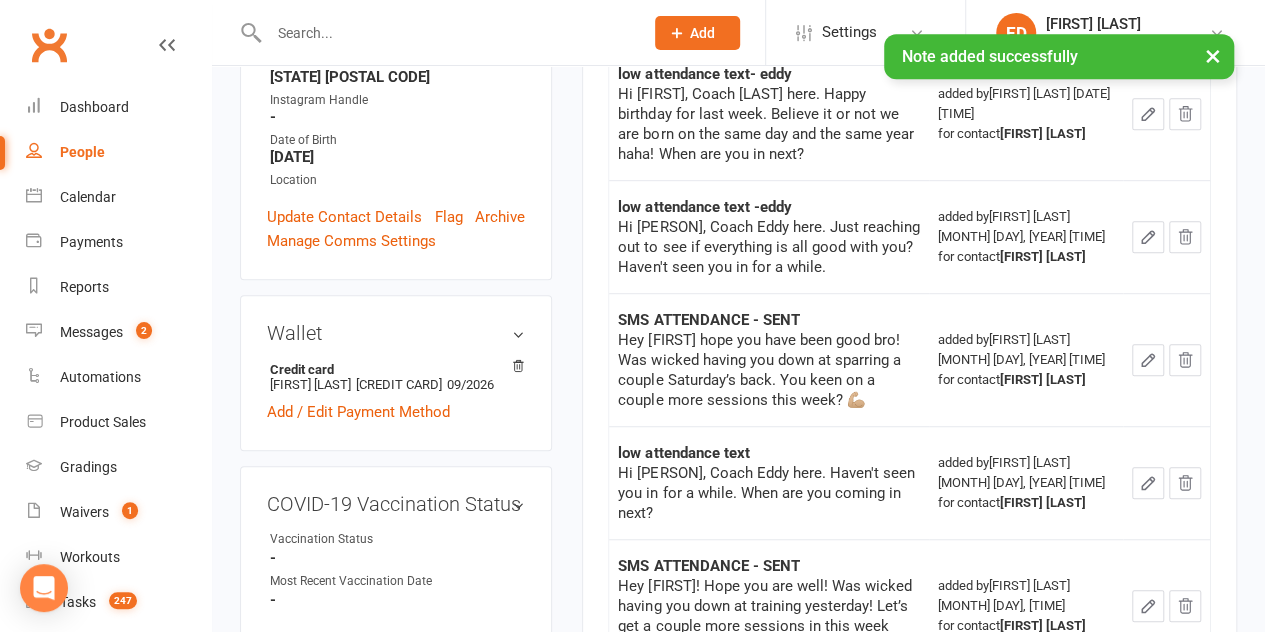 scroll, scrollTop: 0, scrollLeft: 0, axis: both 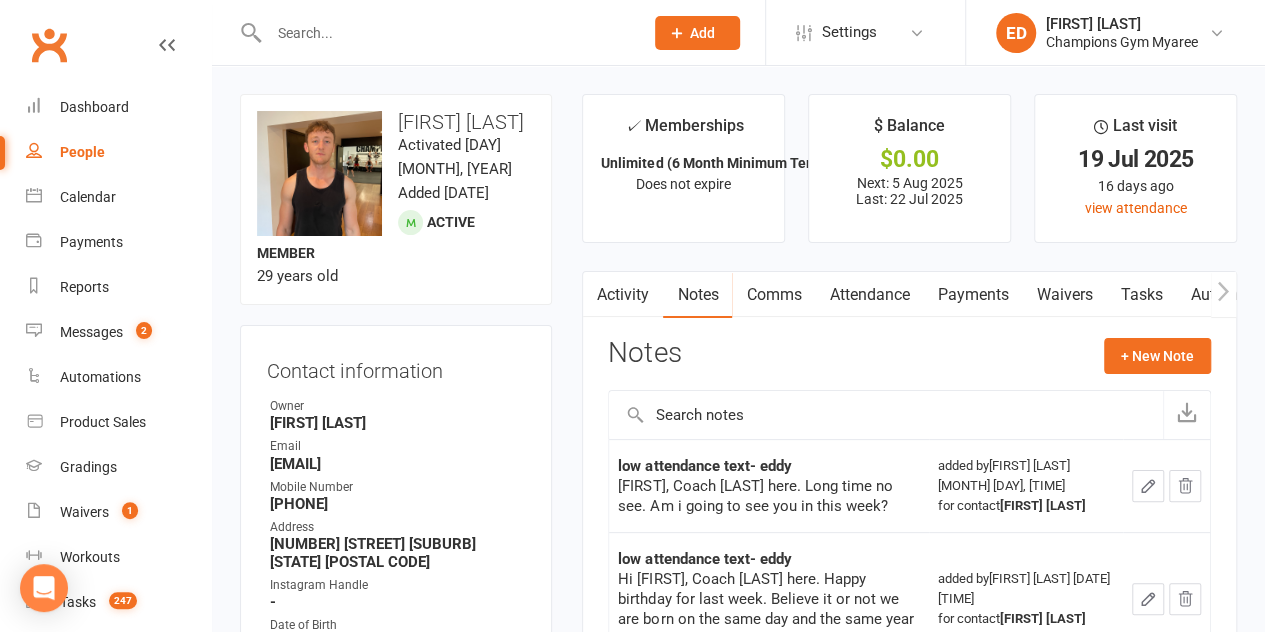 click at bounding box center [446, 33] 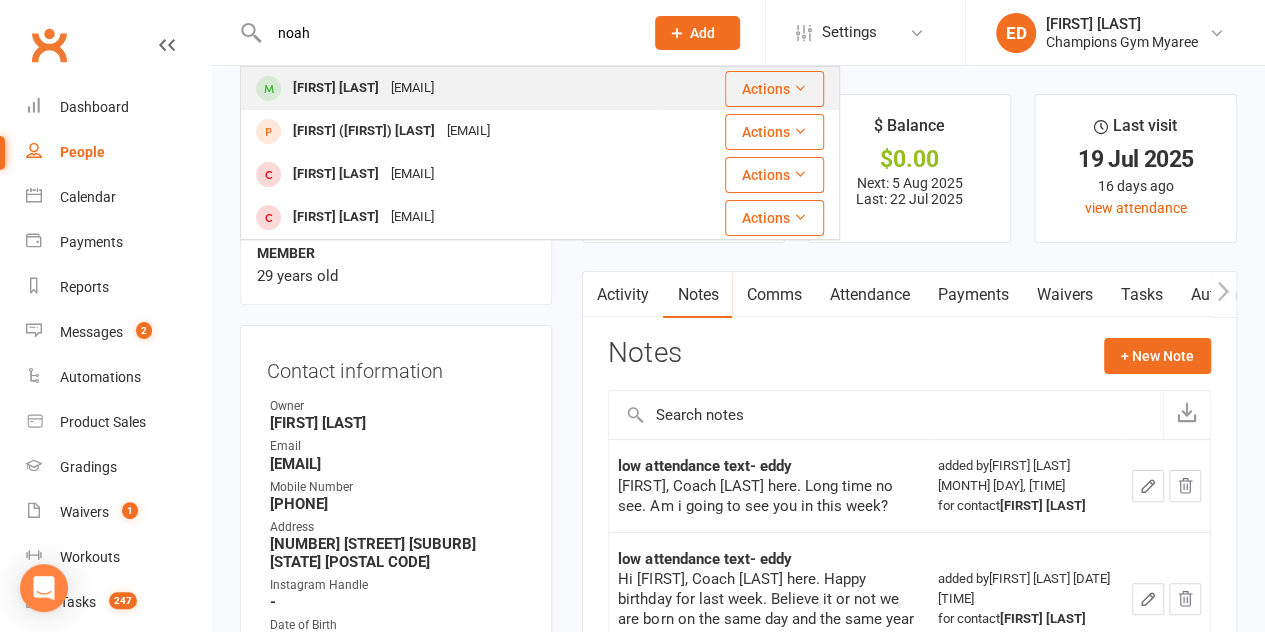 type on "noah" 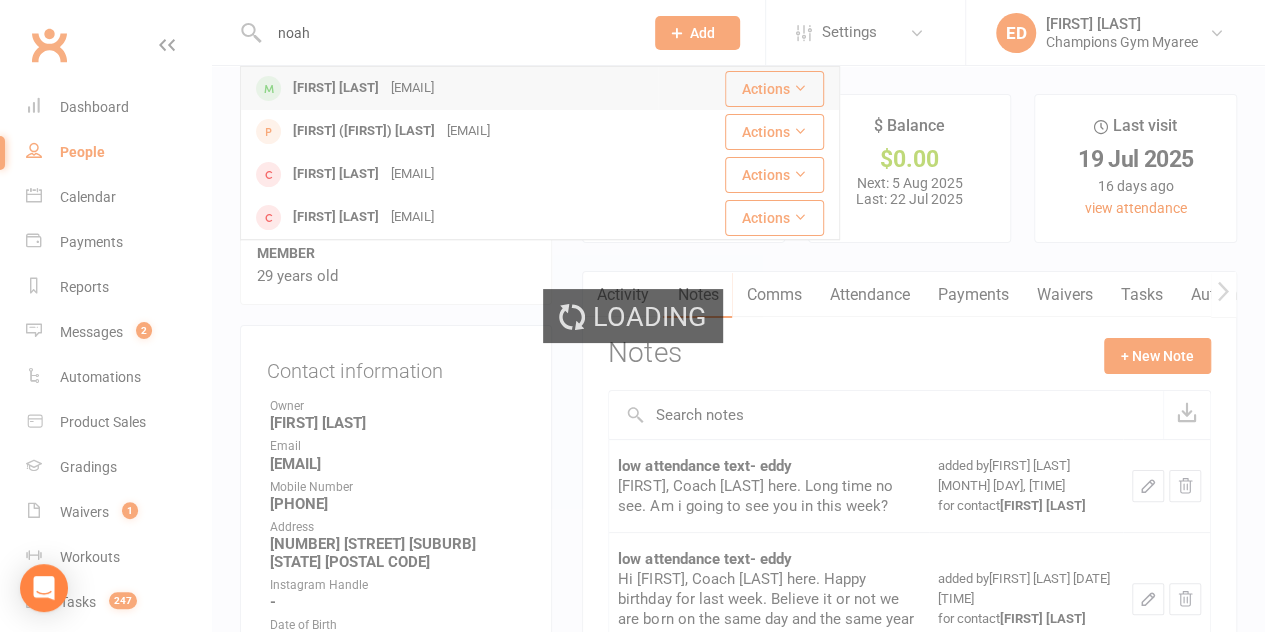 type 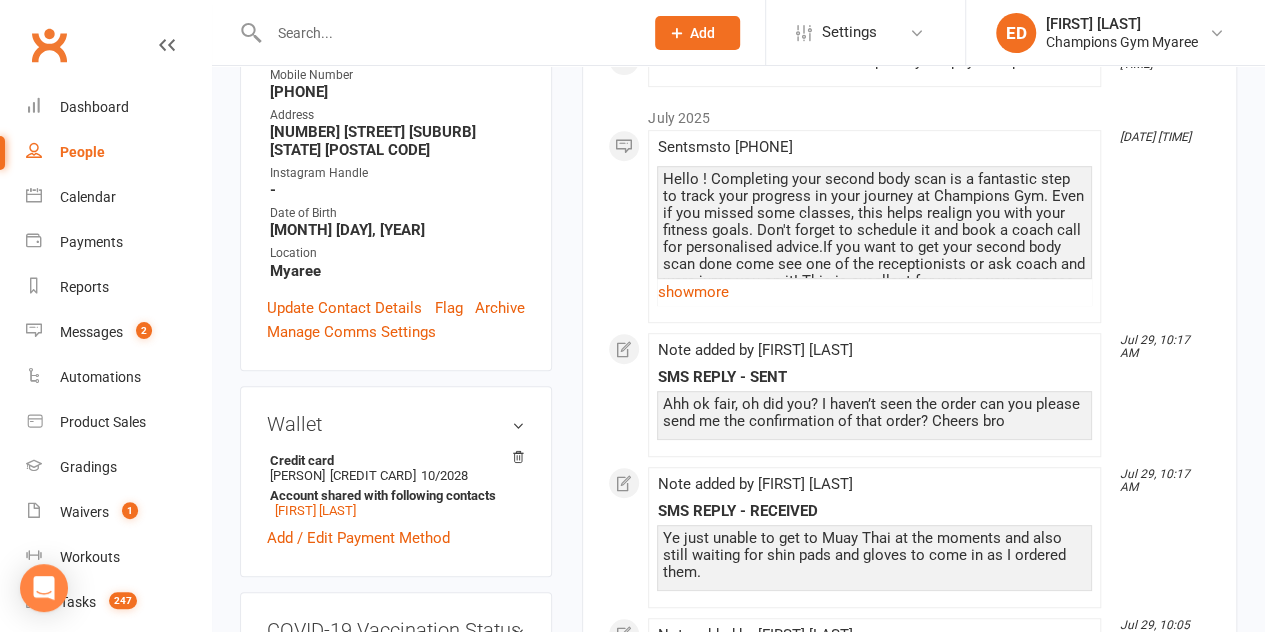 scroll, scrollTop: 398, scrollLeft: 0, axis: vertical 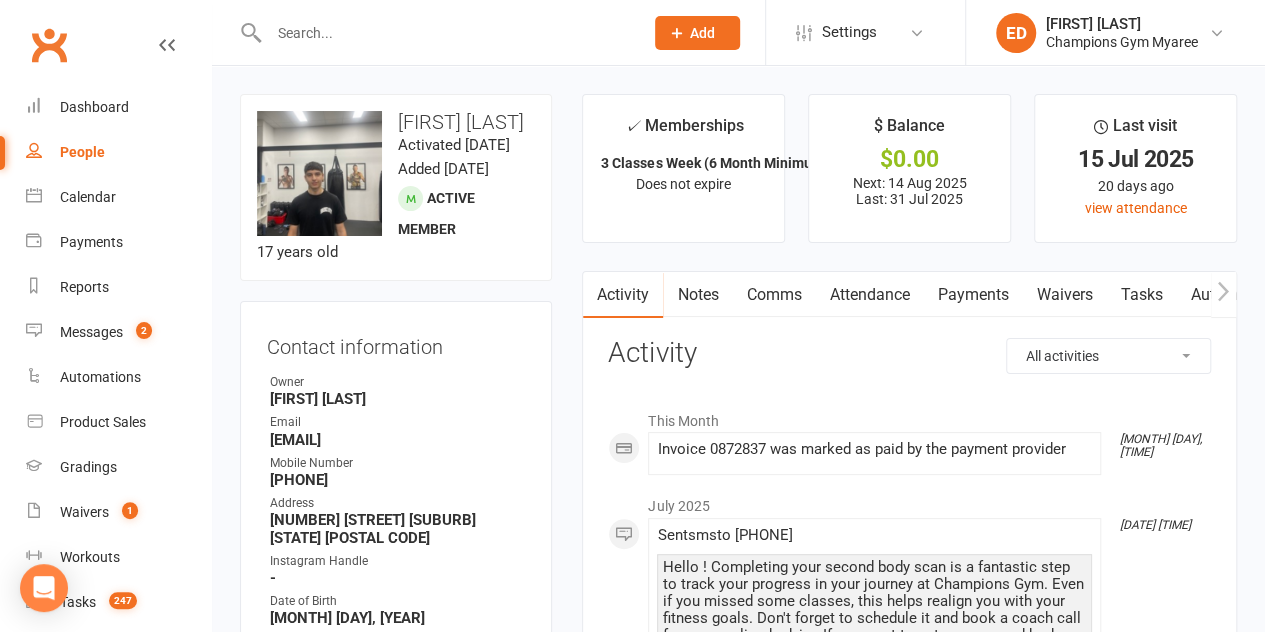 click on "Comms" at bounding box center (773, 295) 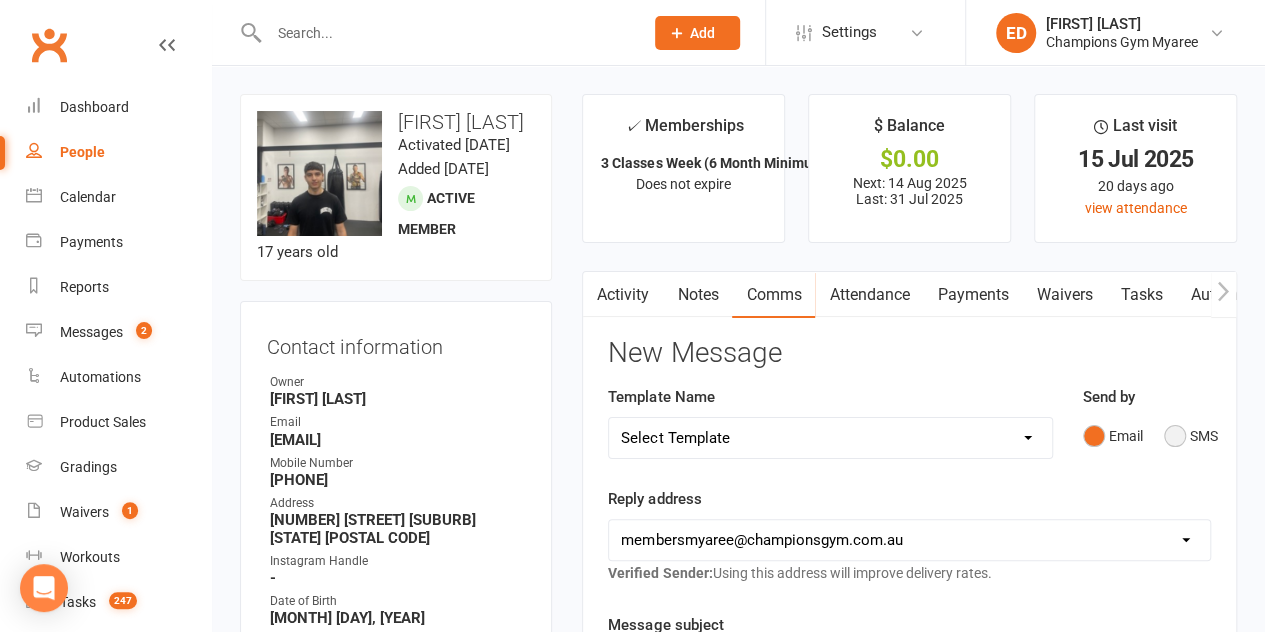 click on "SMS" at bounding box center (1191, 436) 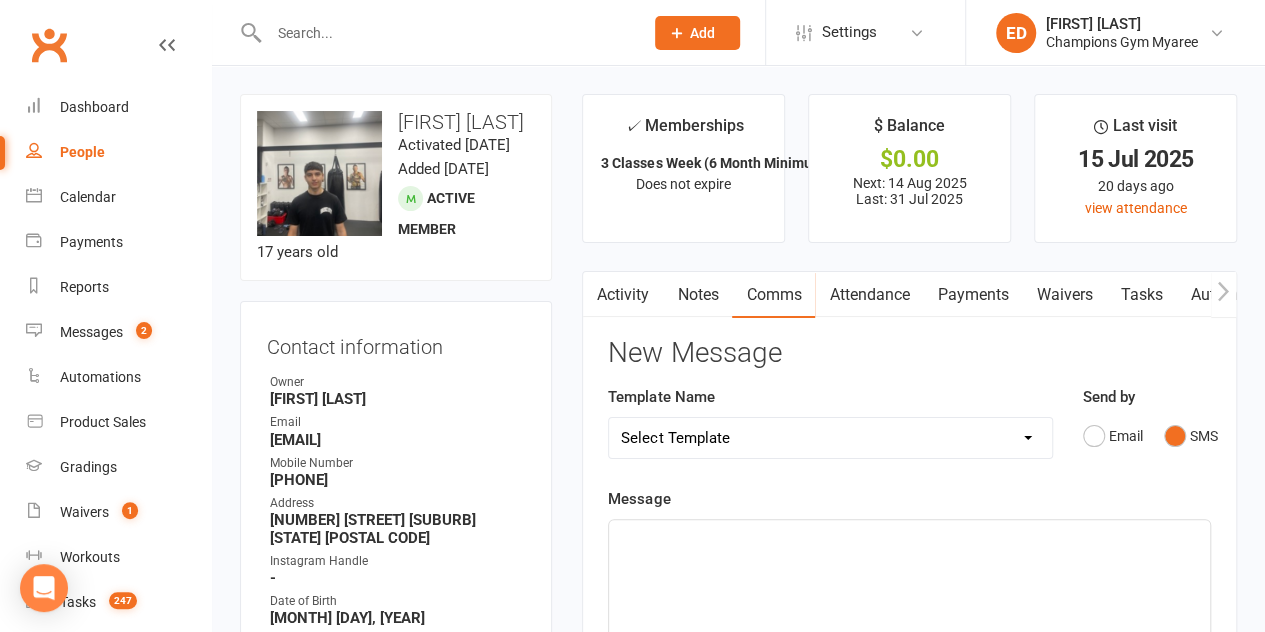 click on "✓ Memberships 3 Classes Week (6 Month Minimum Term) Does not expire $ Balance $0.00 Next: [DATE] Last: [DATE] Last visit [DATE] [DAYS] days ago view attendance
Activity Notes Comms Attendance Payments Waivers Tasks Automations Workouts Gradings / Promotions Assessments Credit balance
New Message Template Name Select Template [Email] A. First Timer Trial [Email] Club Cleanliness [Email] Essential Packs Upsell [Email] 2024 Price Increase [Email] A special Gift for You [Email] CG Escapes 2026 - Koh Samui [Email] Champ Life Awards - Nominations [SMS] Class Cancelled [SMS] Class No Show [SMS] Clubworx login details sms [Email] Clubworx login- Welcome to CG [Email] COVID-19 Vaccination Mandate [SMS] Facebook group invite [Email] Facebook Page Invite [SMS] First Class SMS [SMS] First Timer Trial - Day before 1st class [Email] Glove upsell [SMS] Google review Request [Email] [Grading] Exemption Letter, Boxing [Email] [Grading] Exemption Letter, Muay Thai [SMS] [Grading] SMS To RSVP Send by Email" at bounding box center (909, 709) 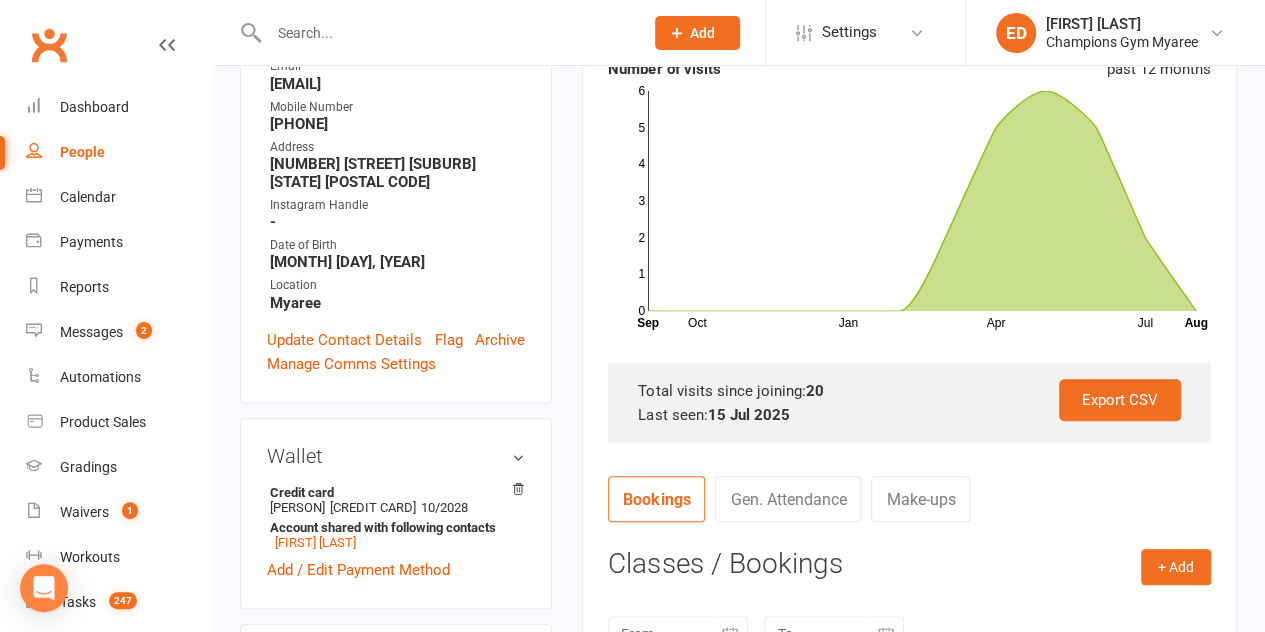 scroll, scrollTop: 44, scrollLeft: 0, axis: vertical 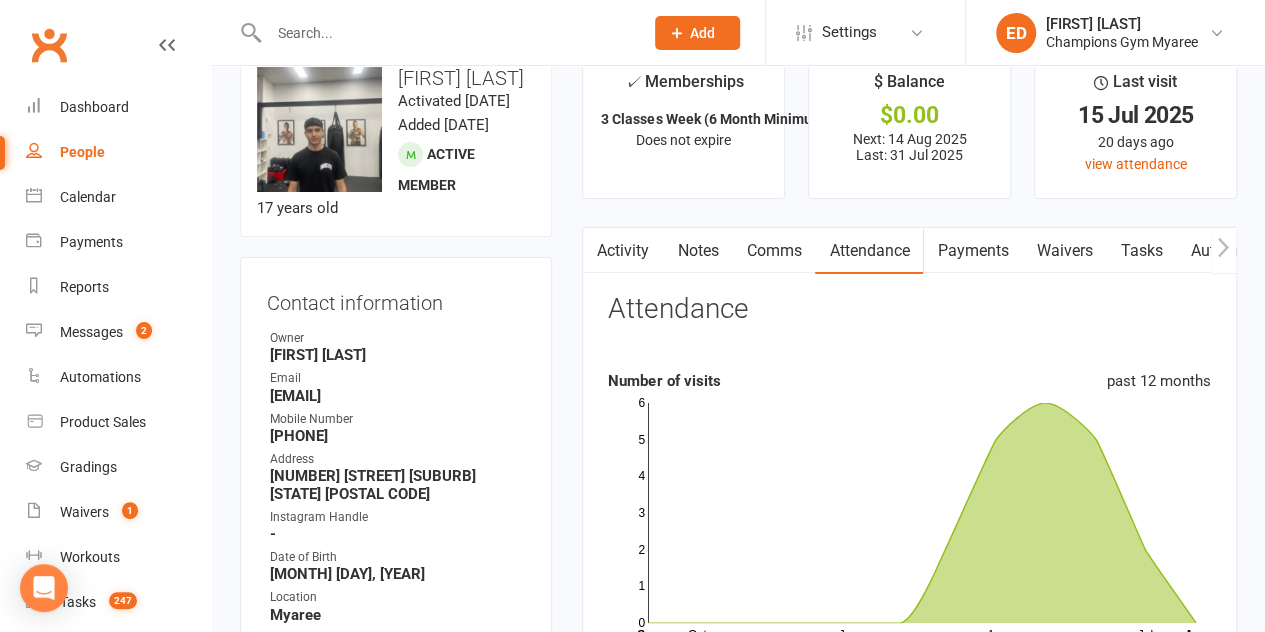 click on "Comms" at bounding box center (773, 251) 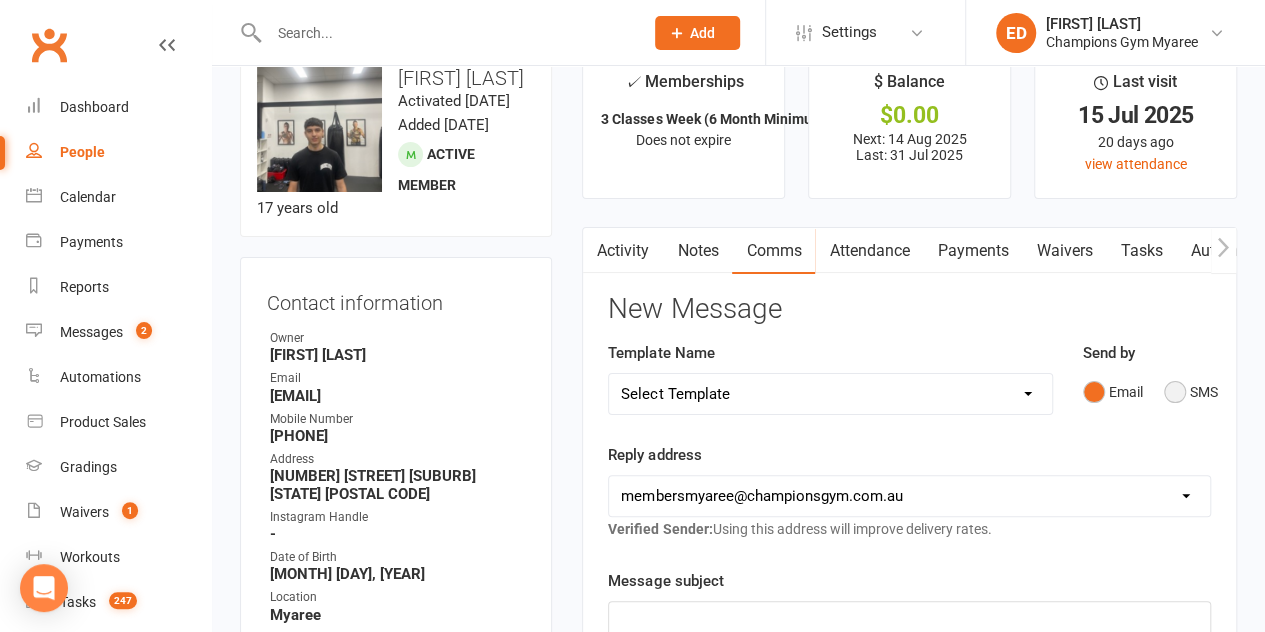 click on "SMS" at bounding box center [1191, 392] 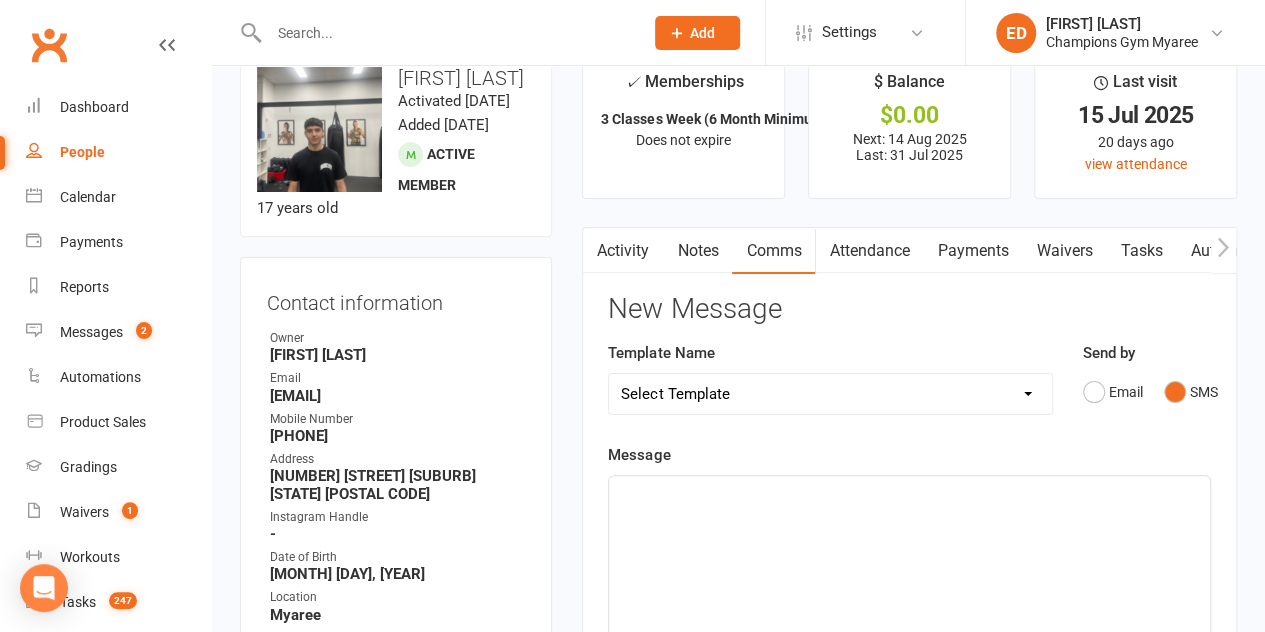 scroll, scrollTop: 596, scrollLeft: 0, axis: vertical 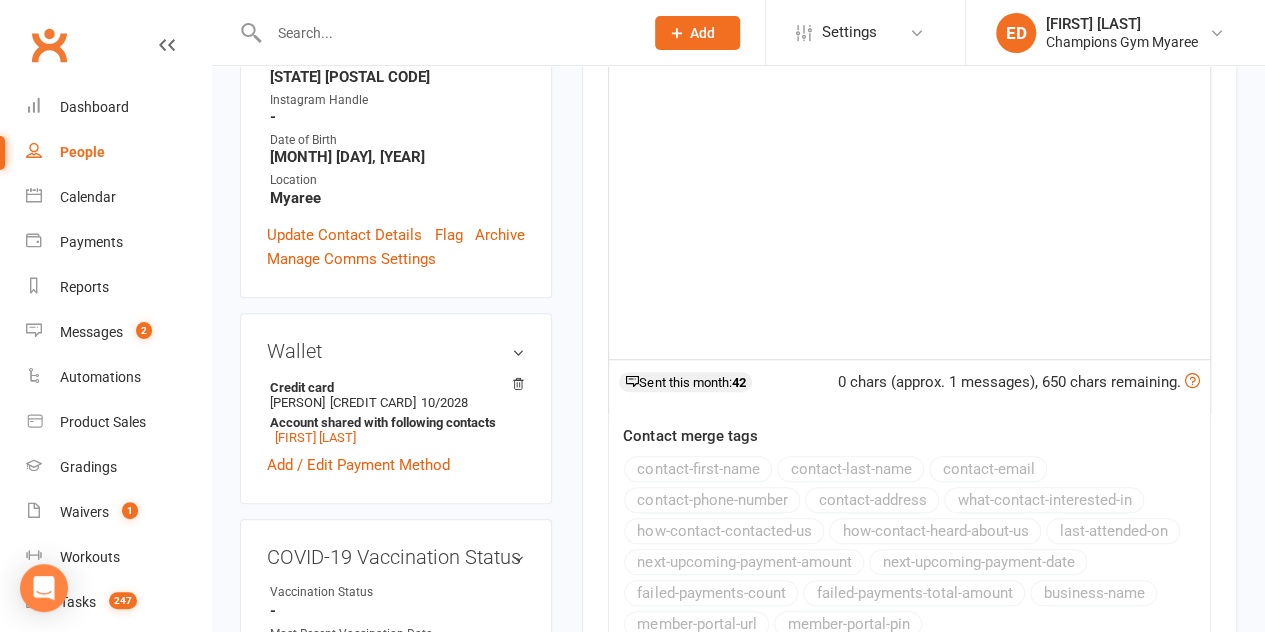click on "﻿" 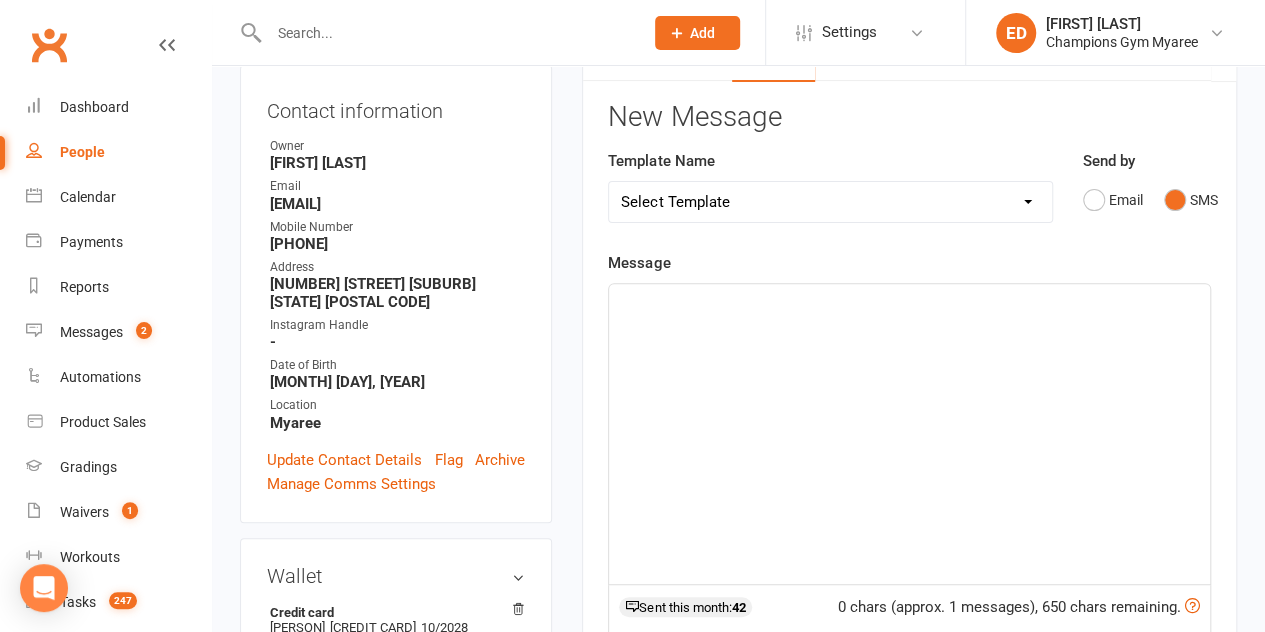 scroll, scrollTop: 239, scrollLeft: 0, axis: vertical 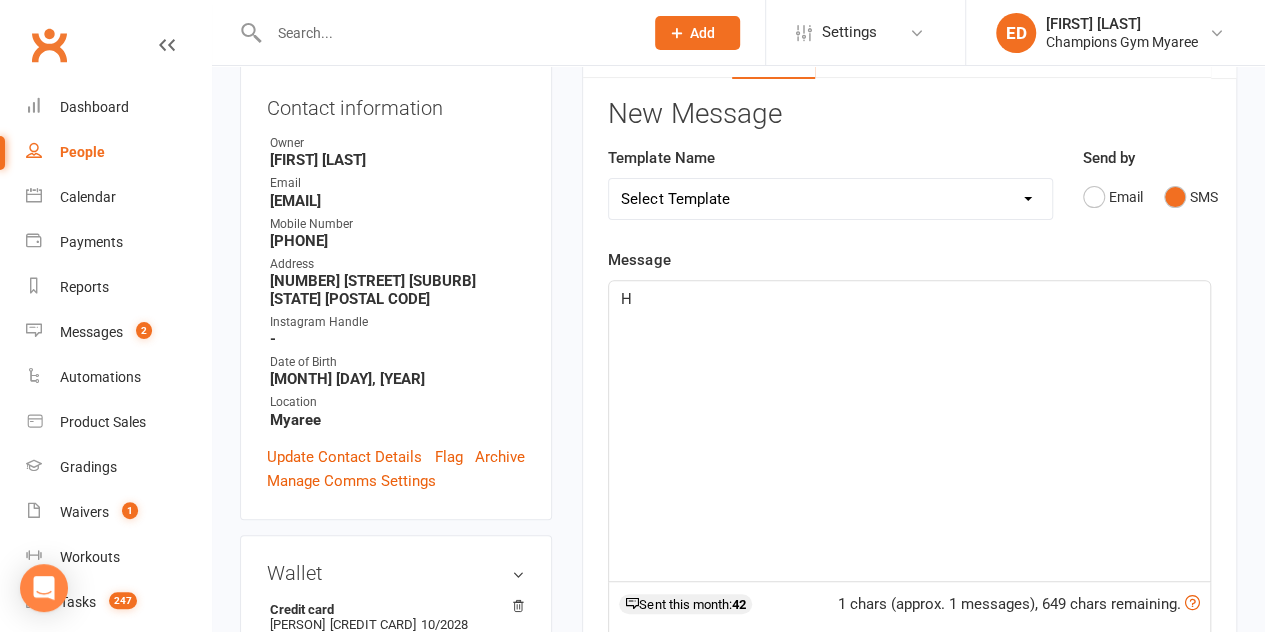 type 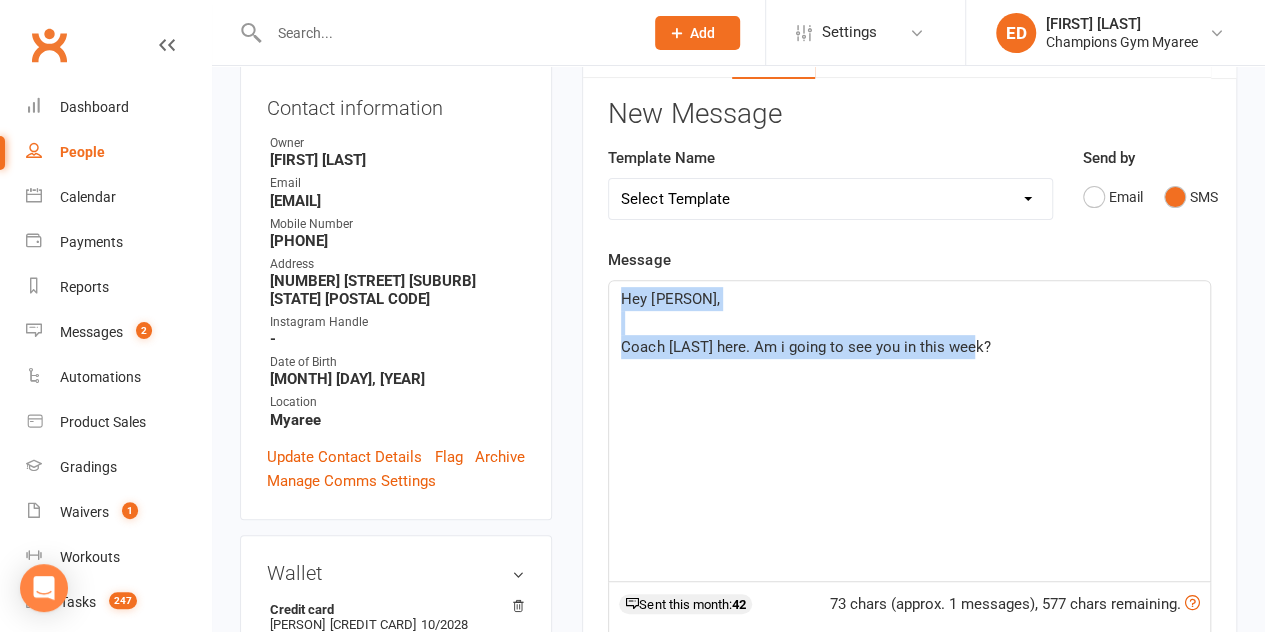 drag, startPoint x: 976, startPoint y: 345, endPoint x: 613, endPoint y: 275, distance: 369.6877 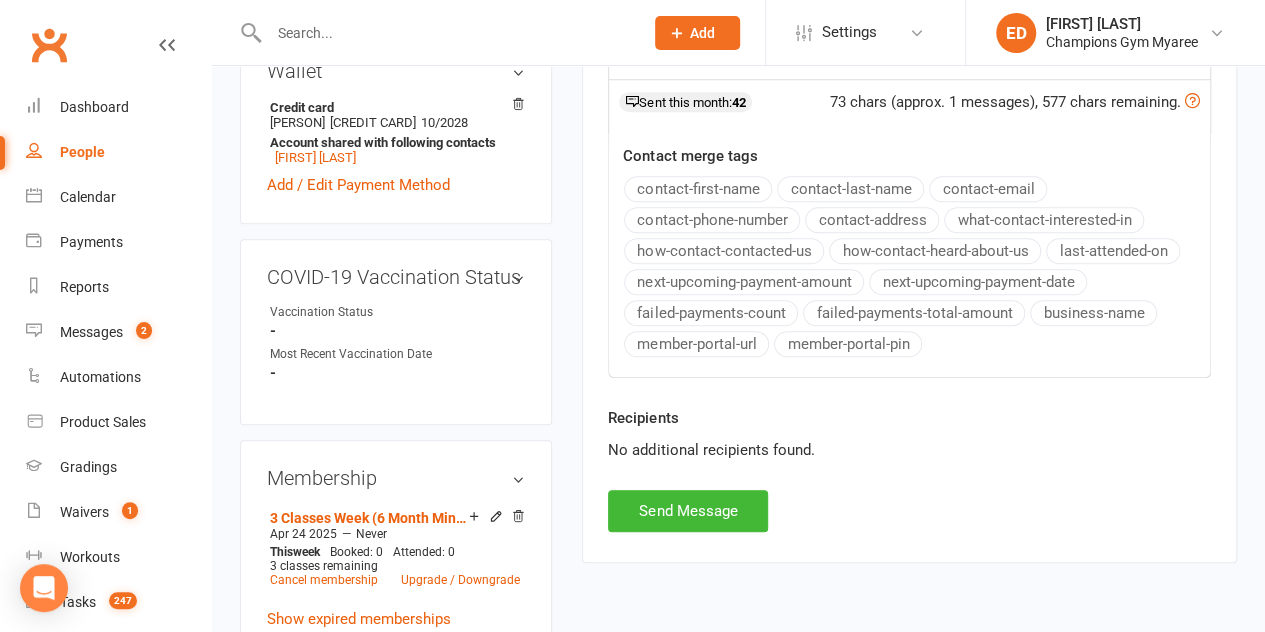 scroll, scrollTop: 770, scrollLeft: 0, axis: vertical 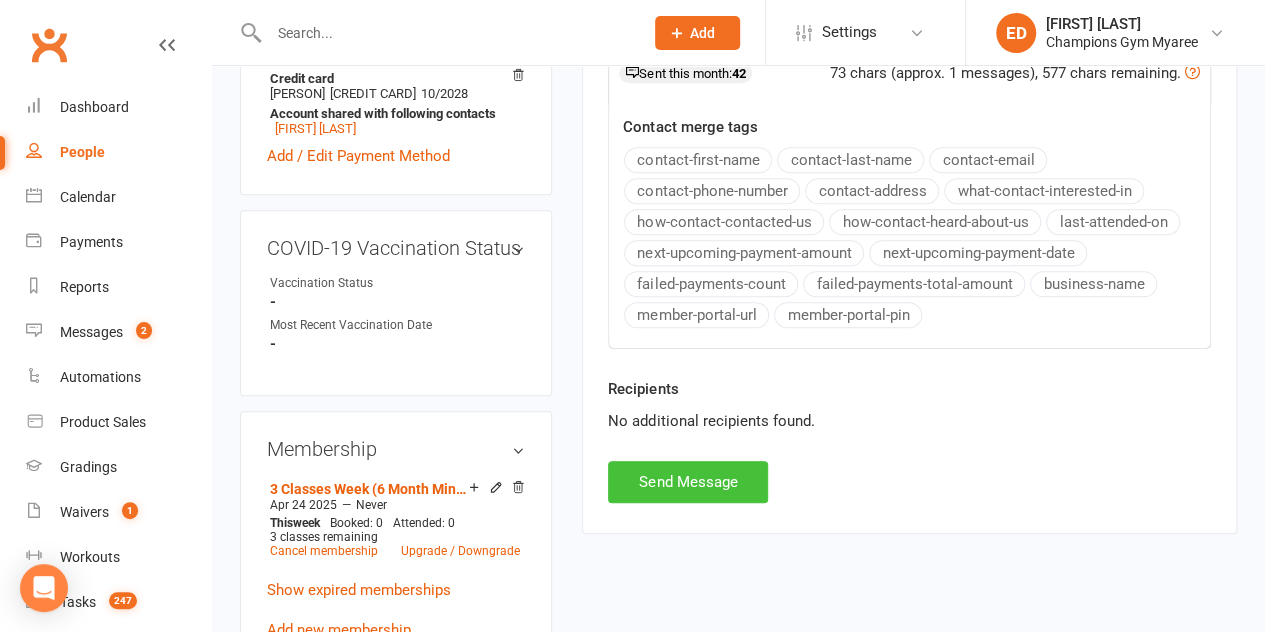 click on "Send Message" at bounding box center [688, 482] 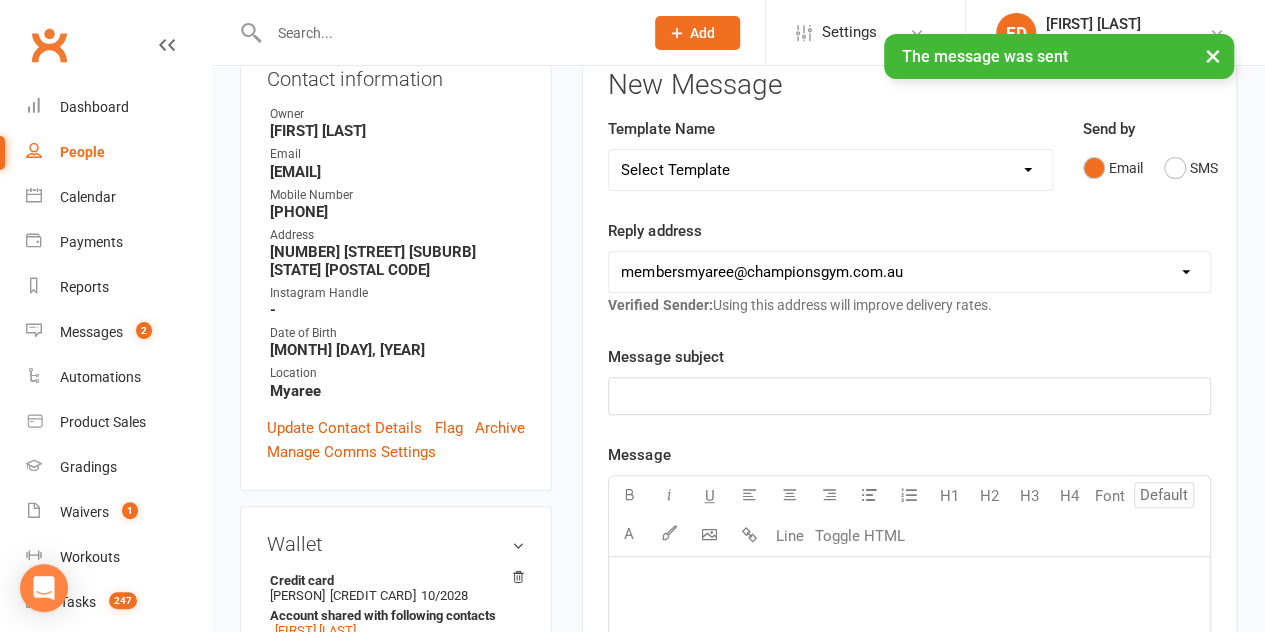 scroll, scrollTop: 0, scrollLeft: 0, axis: both 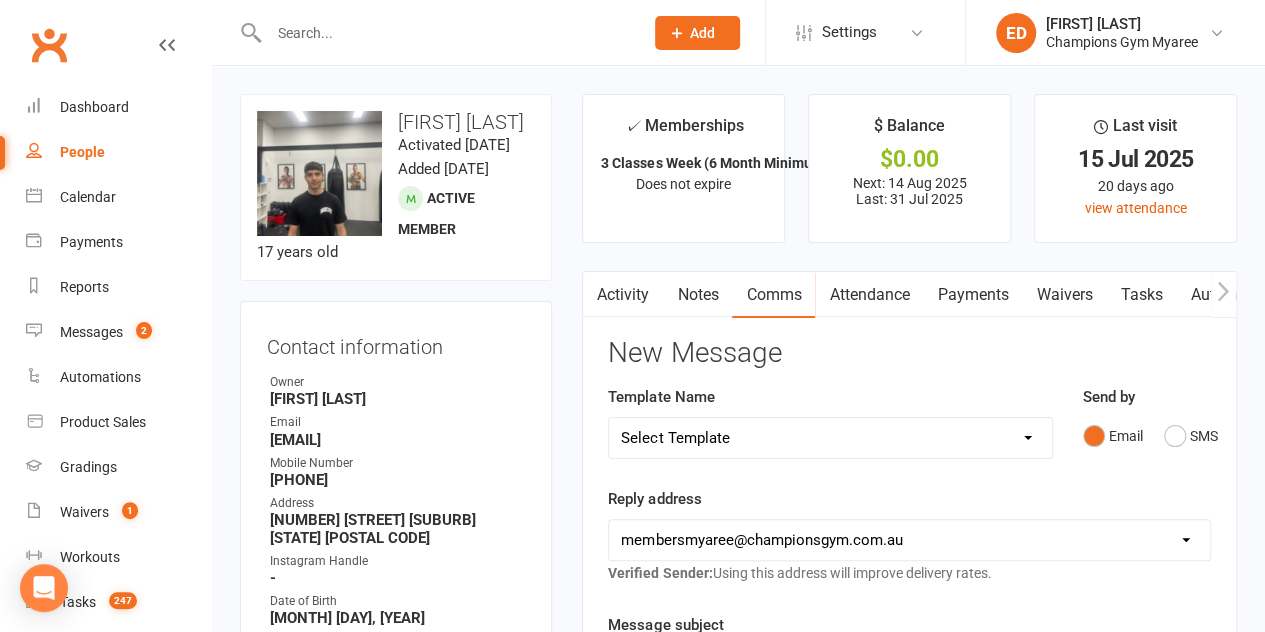 click on "Notes" at bounding box center [697, 295] 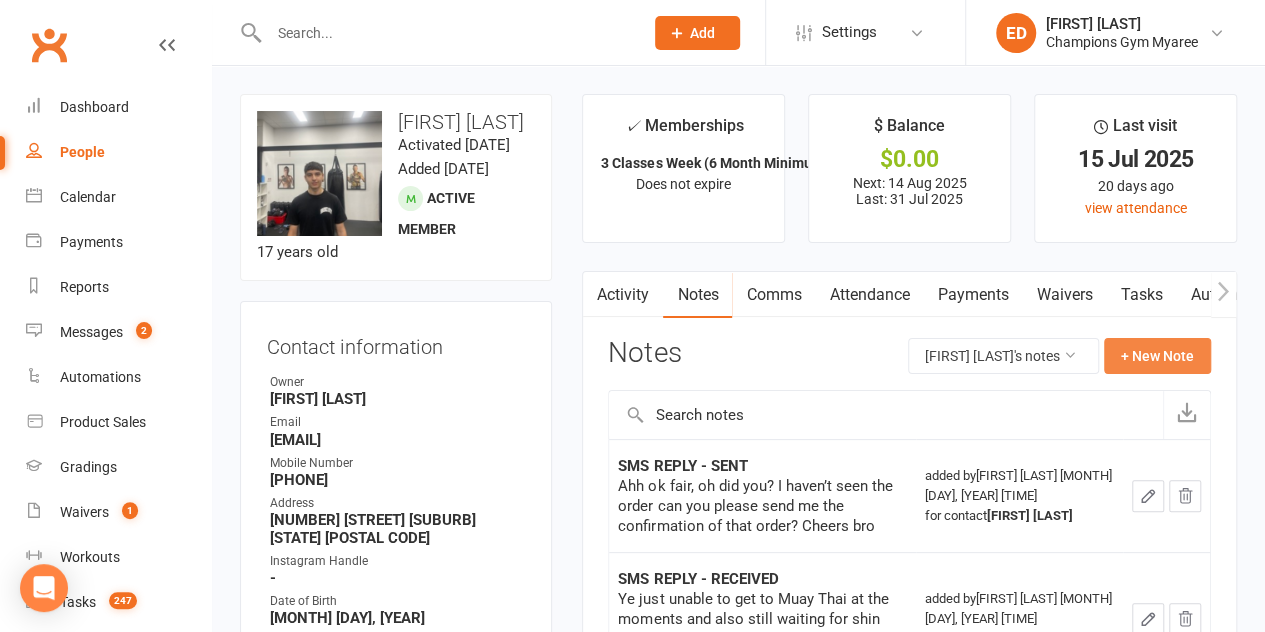 click on "+ New Note" at bounding box center (1157, 356) 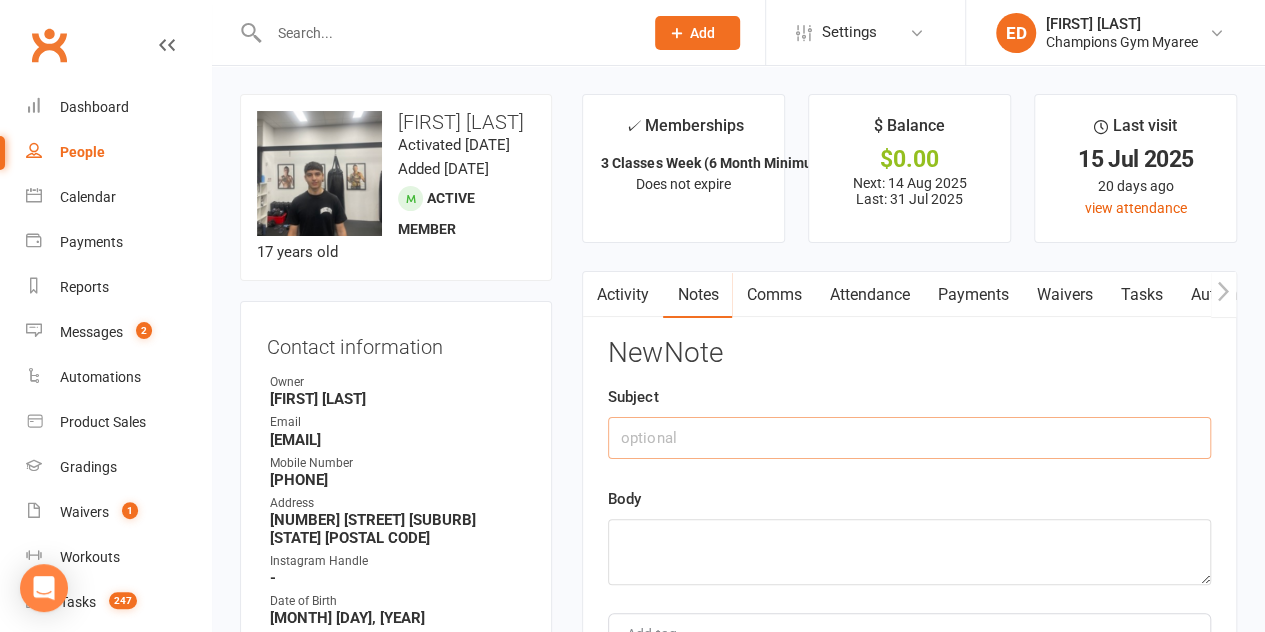 click at bounding box center [909, 438] 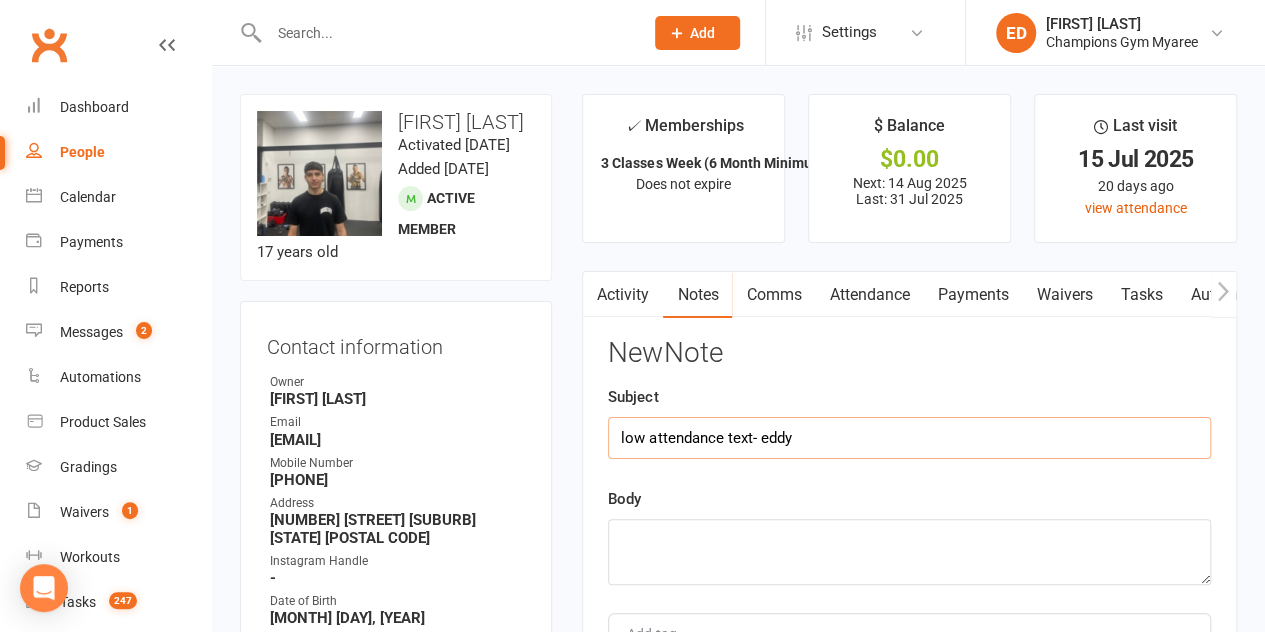 type on "low attendance text- eddy" 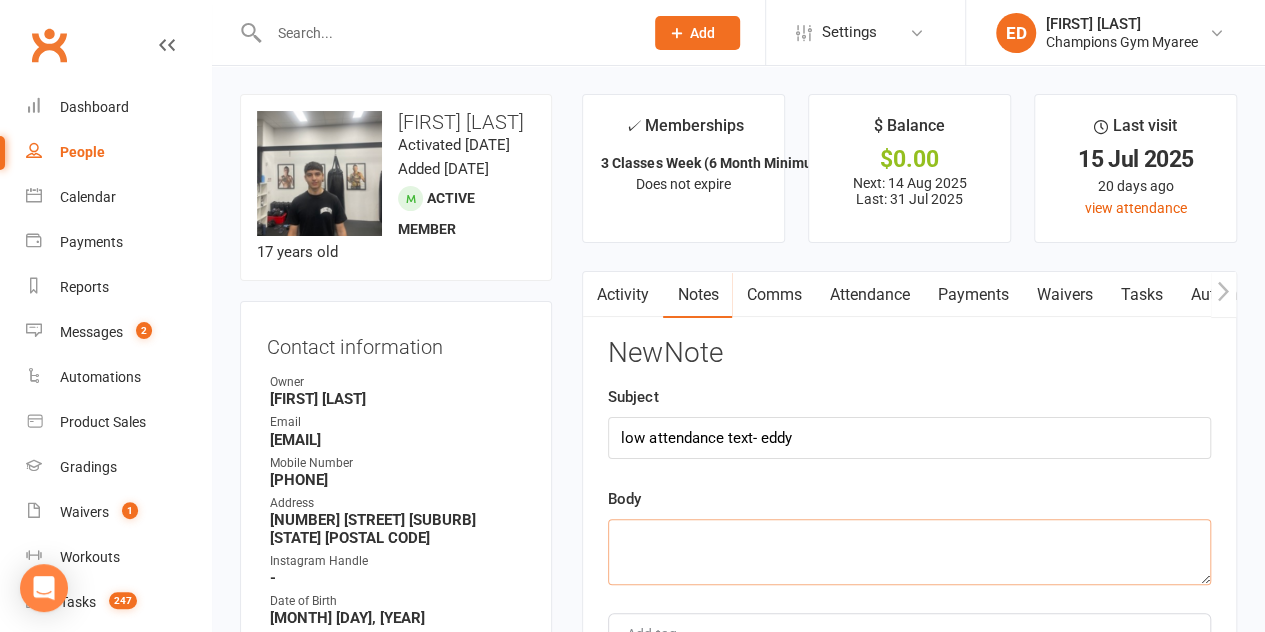 click at bounding box center [909, 552] 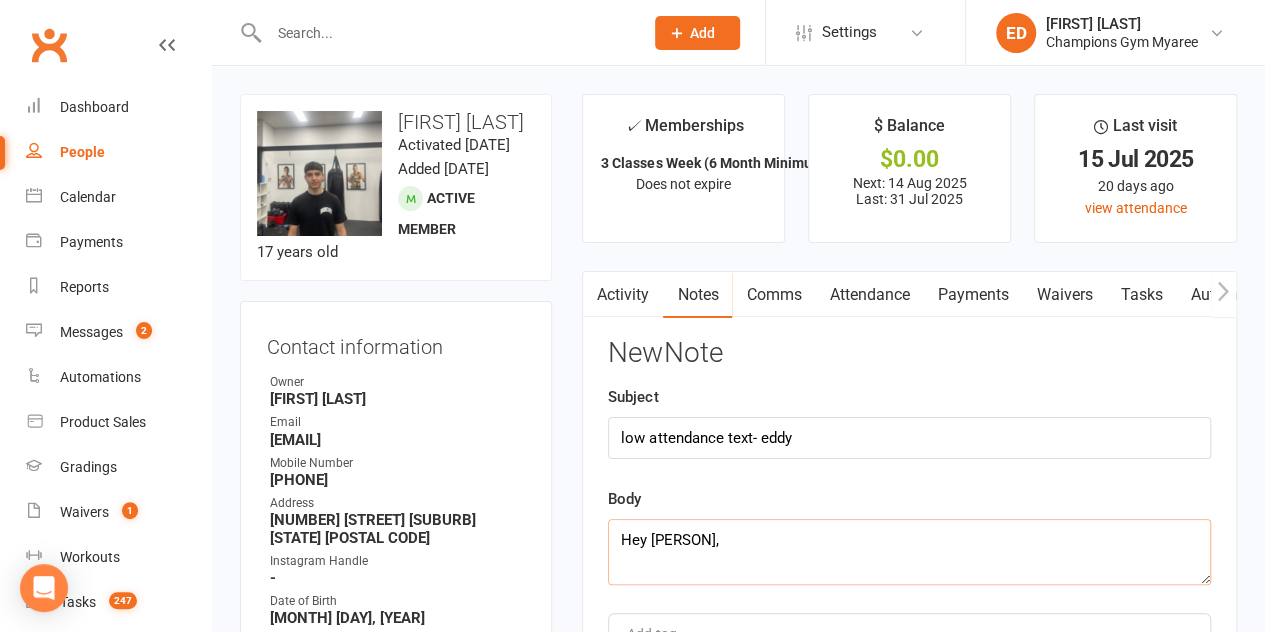 scroll, scrollTop: 60, scrollLeft: 0, axis: vertical 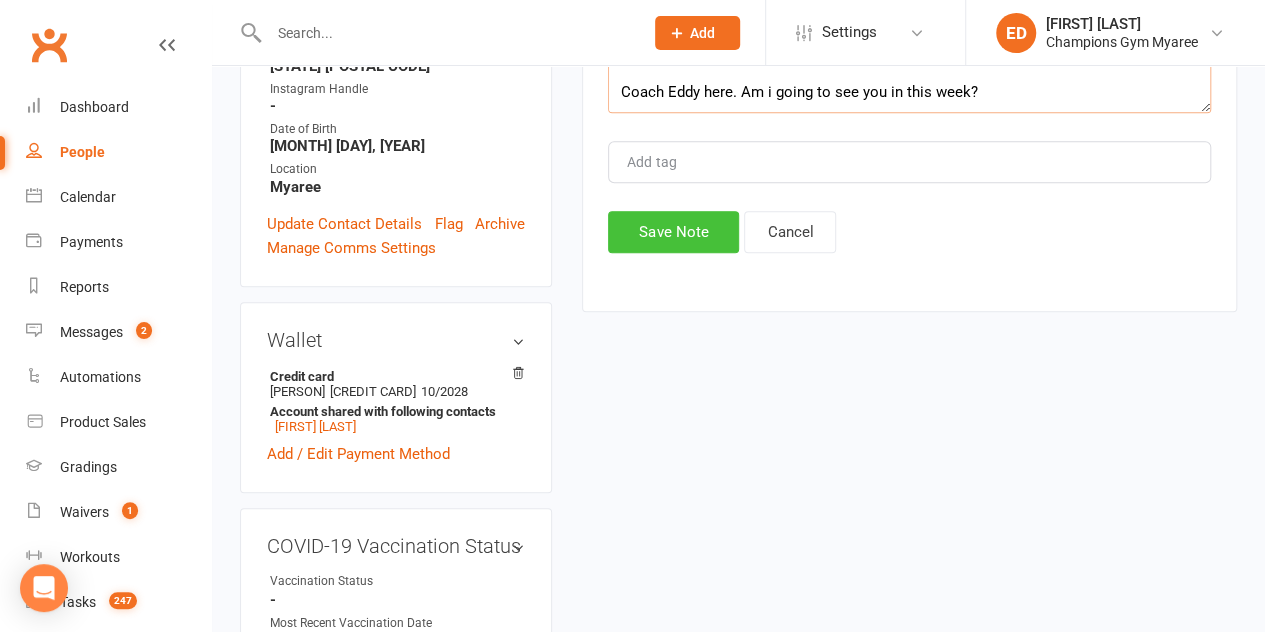 type on "Hey [PERSON],
Coach Eddy here. Am i going to see you in this week?" 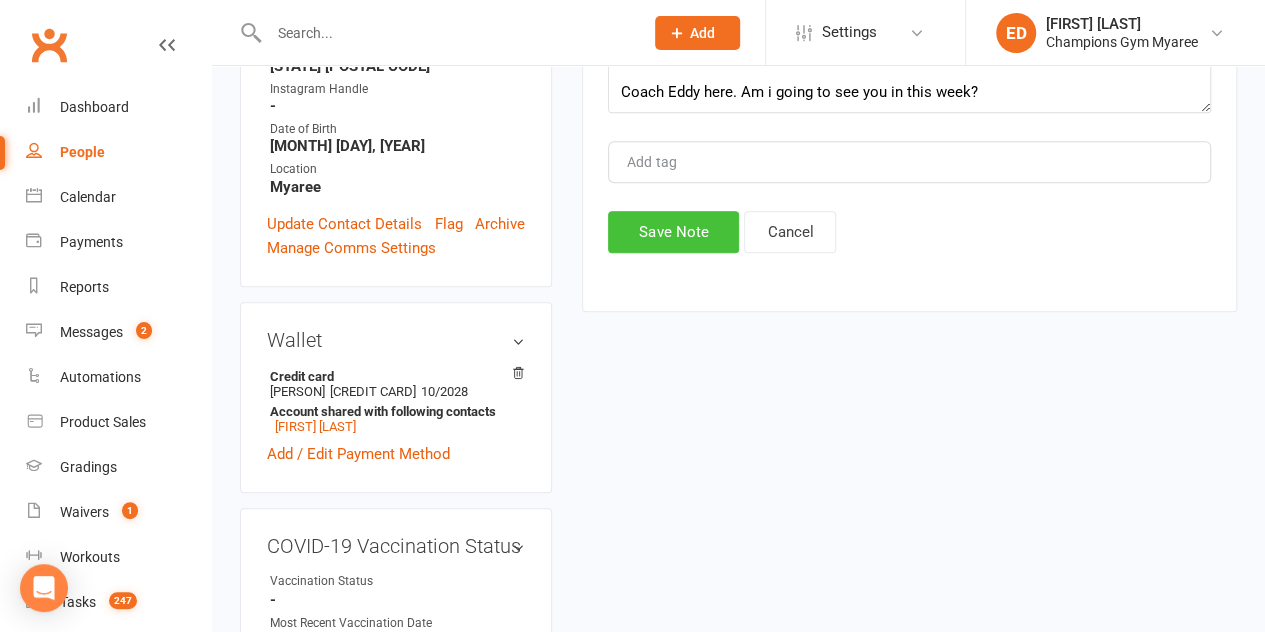 click on "Save Note" at bounding box center (673, 232) 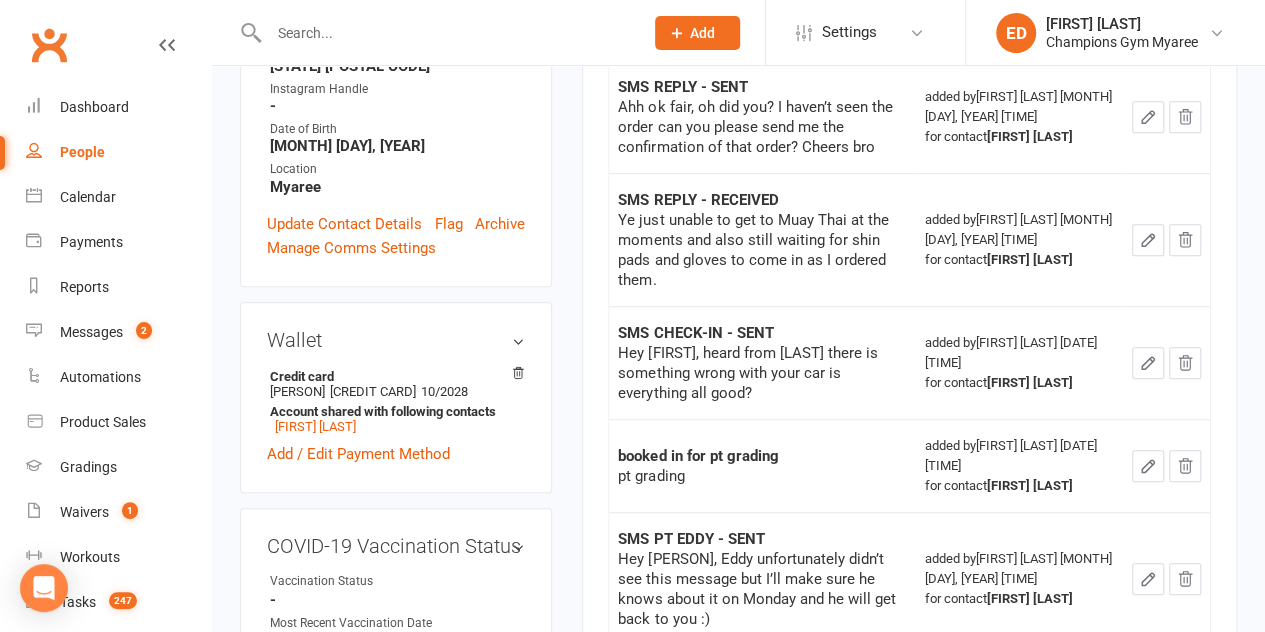 scroll, scrollTop: 0, scrollLeft: 0, axis: both 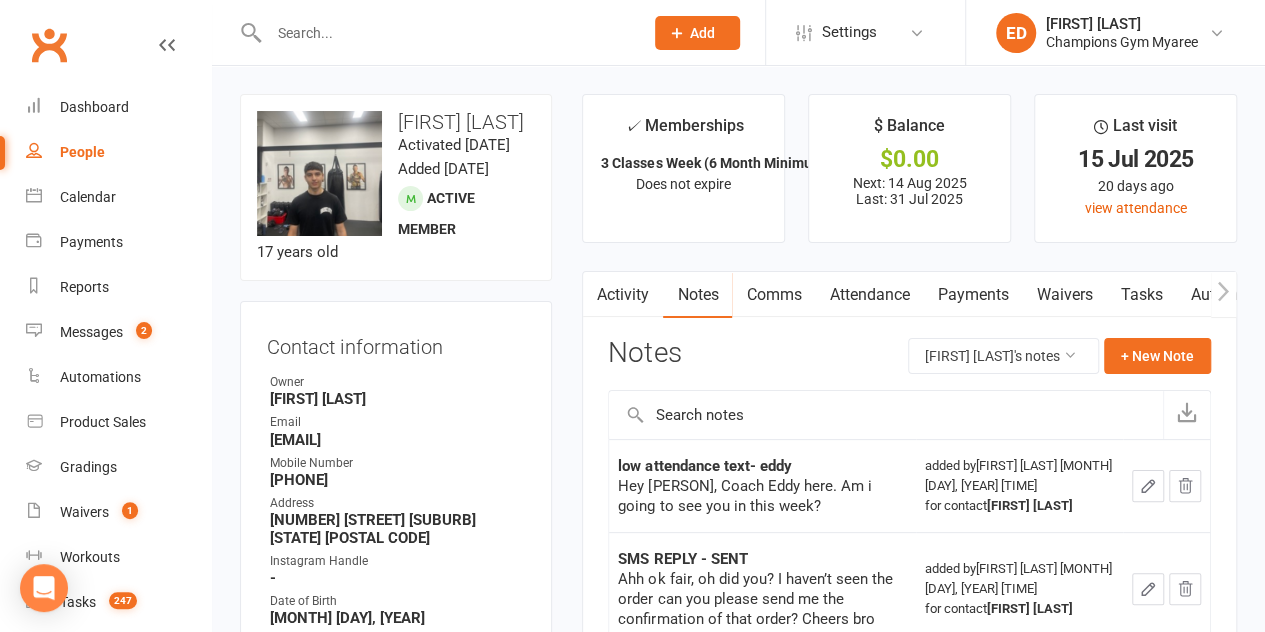 click at bounding box center [595, 294] 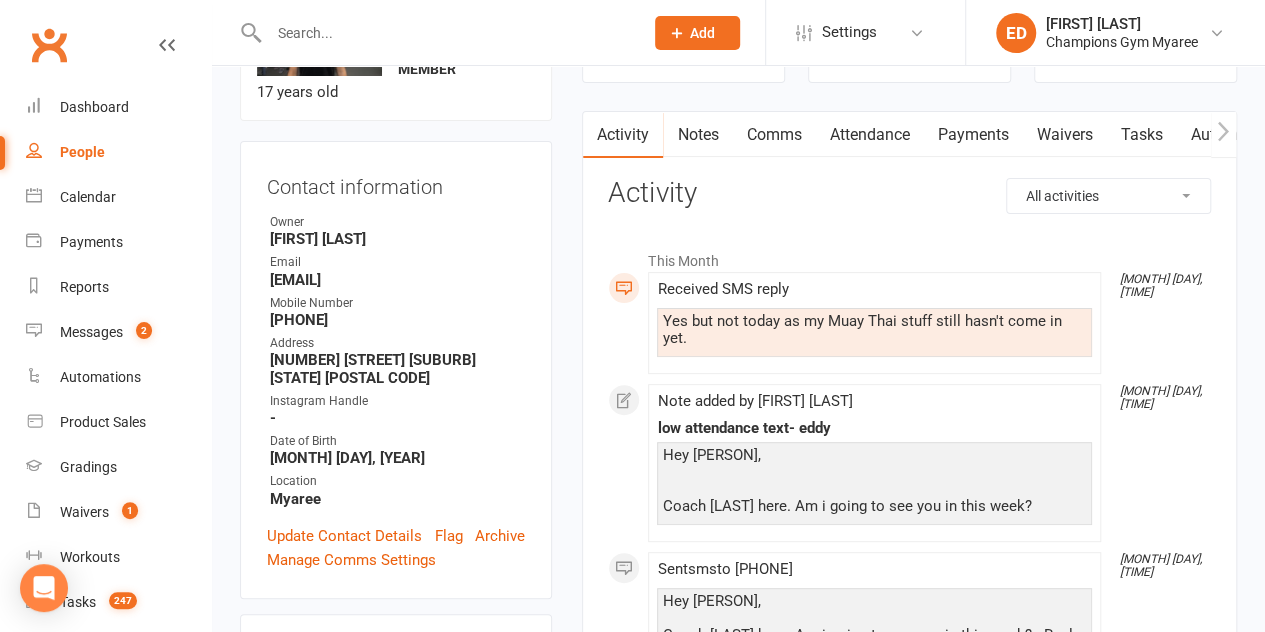 scroll, scrollTop: 0, scrollLeft: 0, axis: both 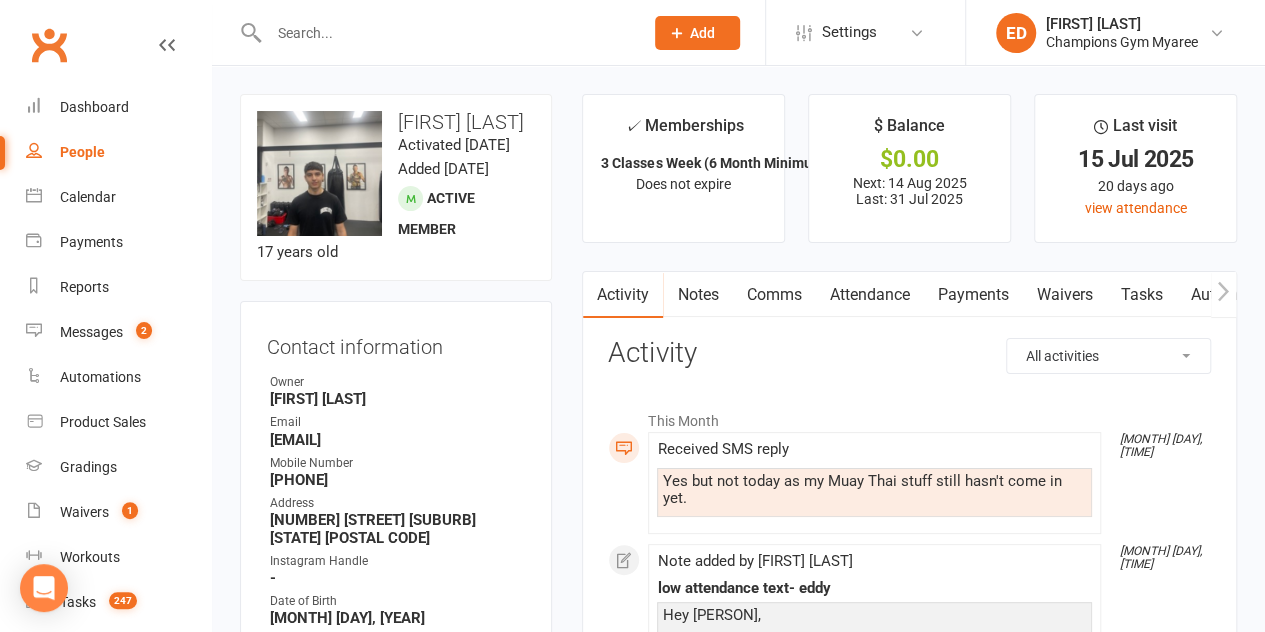 click at bounding box center (446, 33) 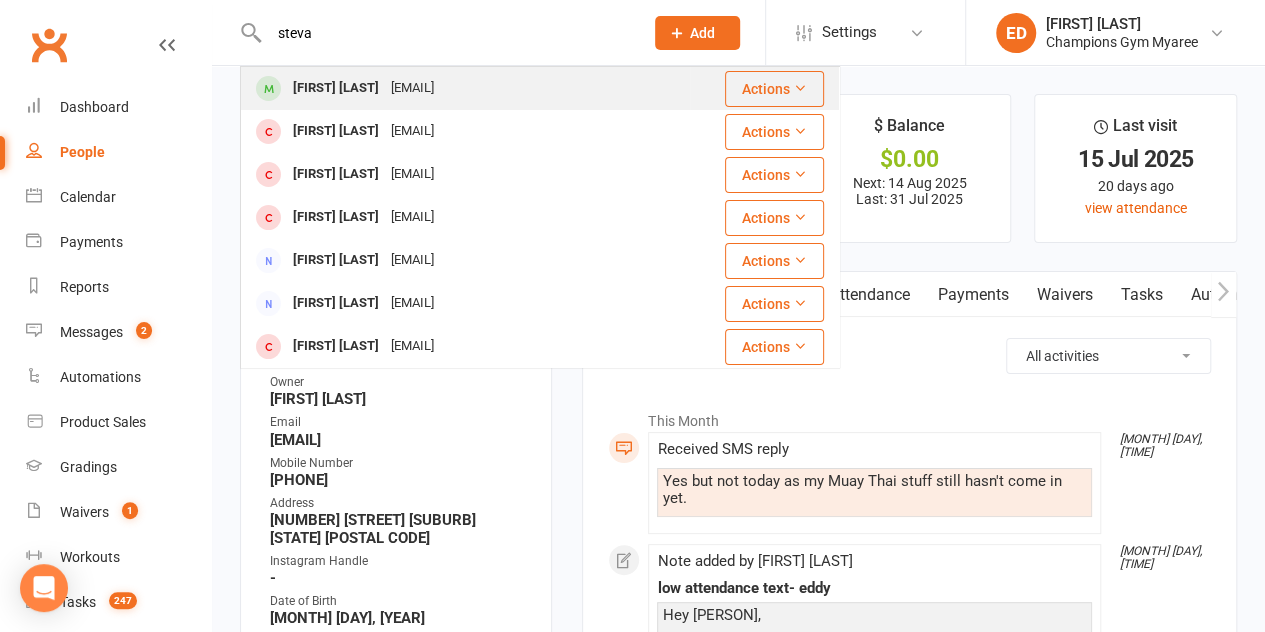 type on "steva" 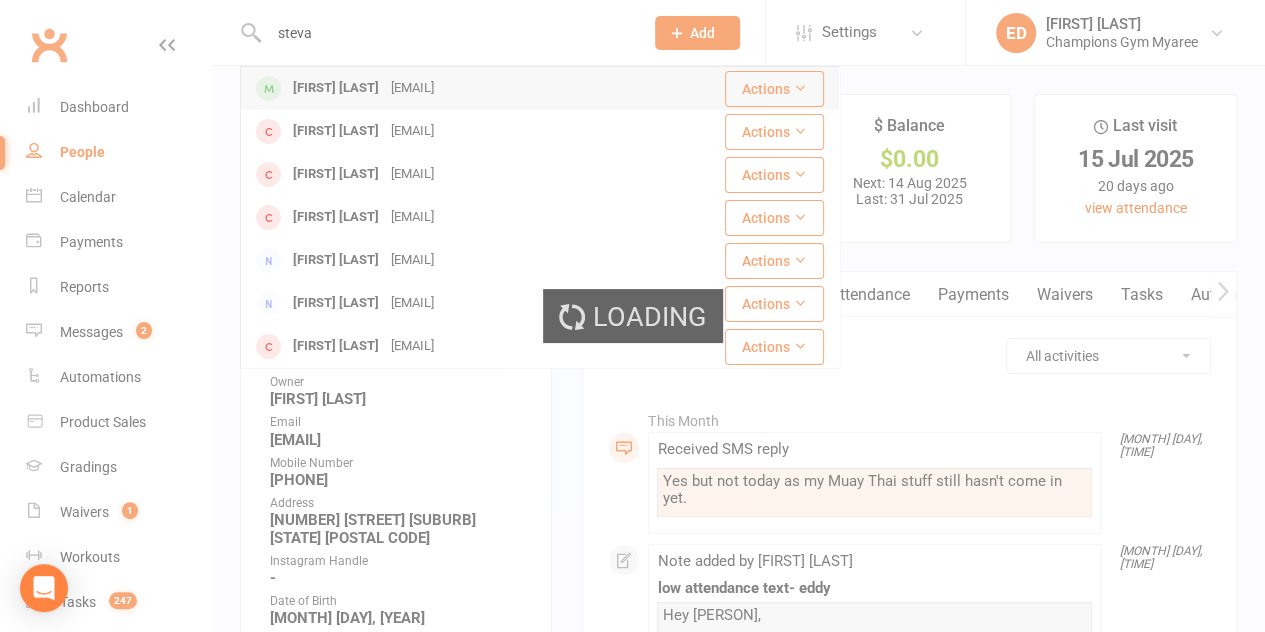 type 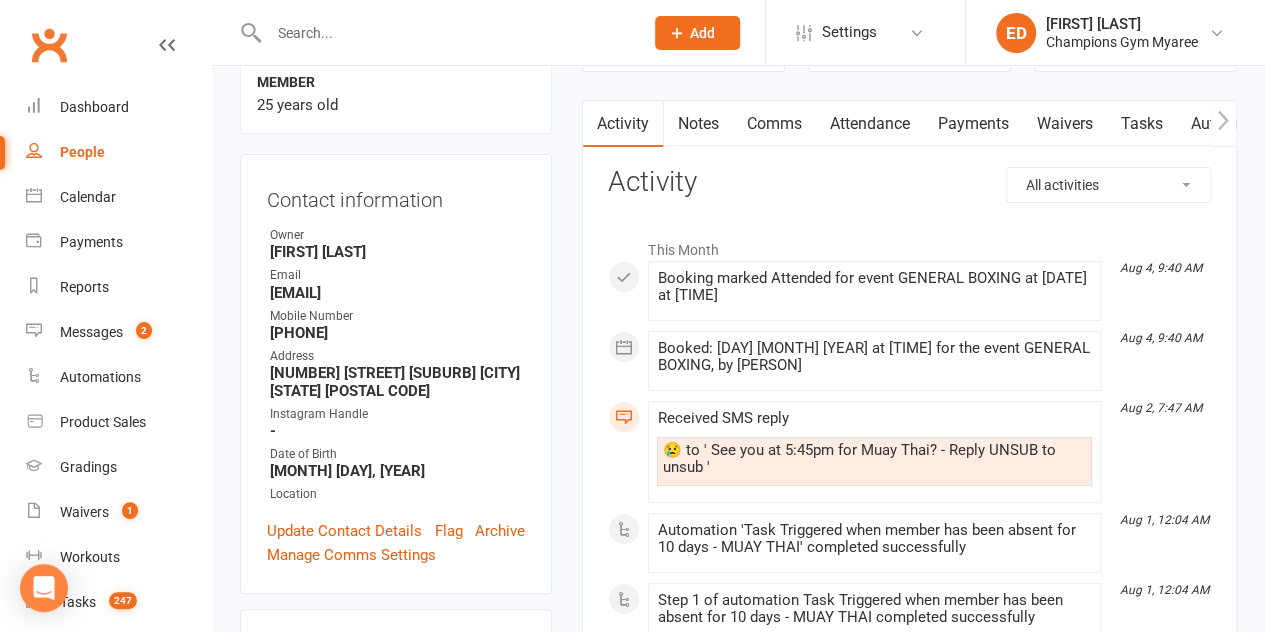 scroll, scrollTop: 182, scrollLeft: 0, axis: vertical 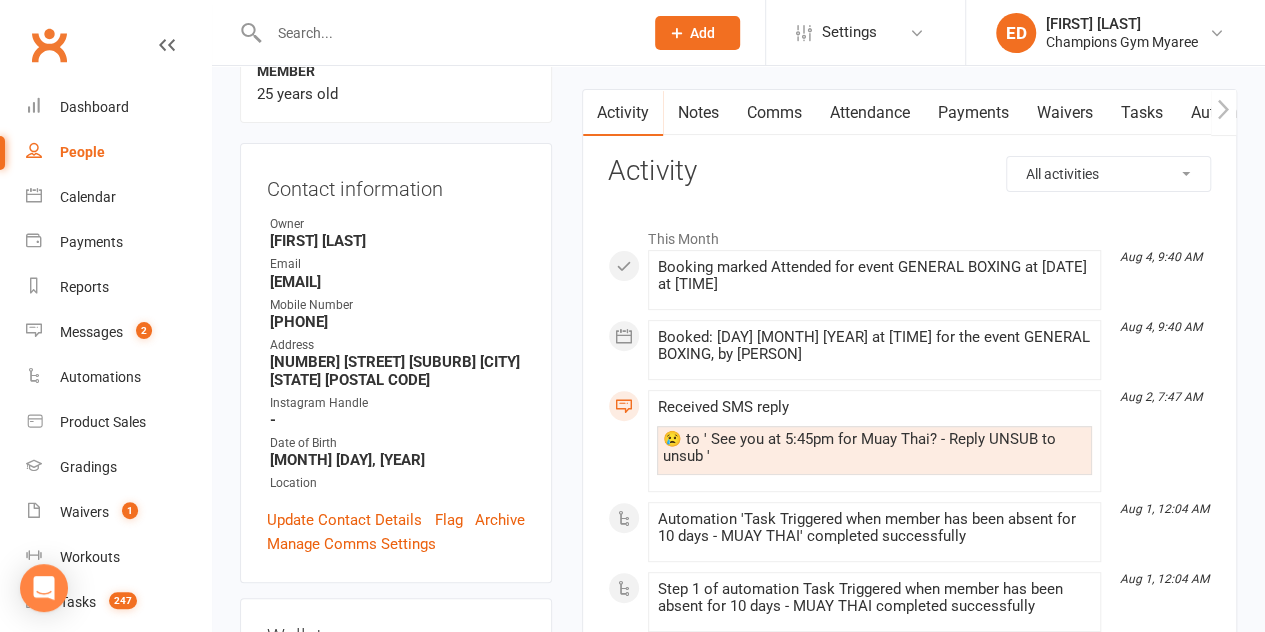 click on "Booking marked Attended for event GENERAL BOXING at [DATE] at [TIME]" at bounding box center [874, 276] 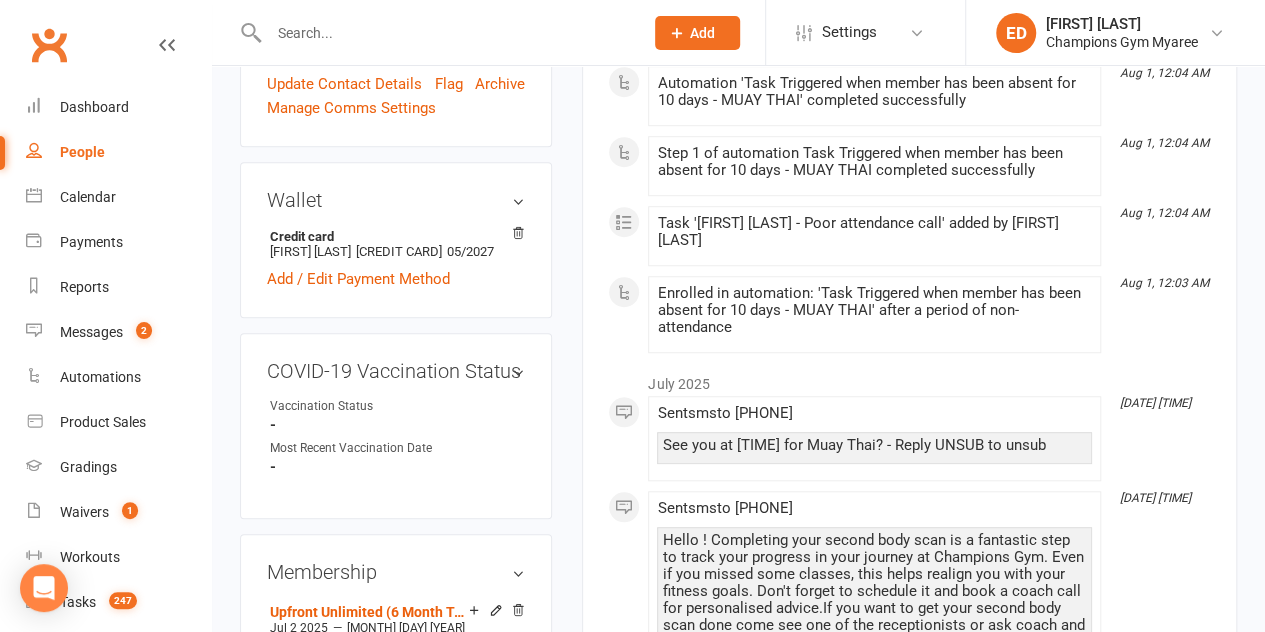 scroll, scrollTop: 734, scrollLeft: 0, axis: vertical 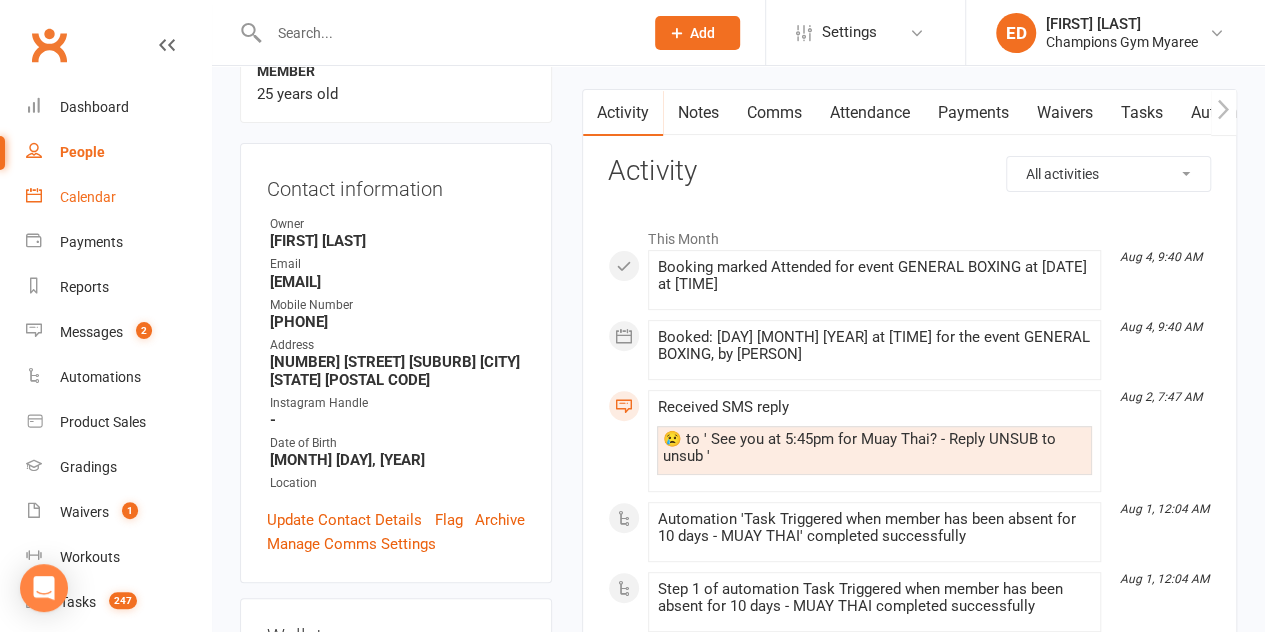 click on "Calendar" at bounding box center [88, 197] 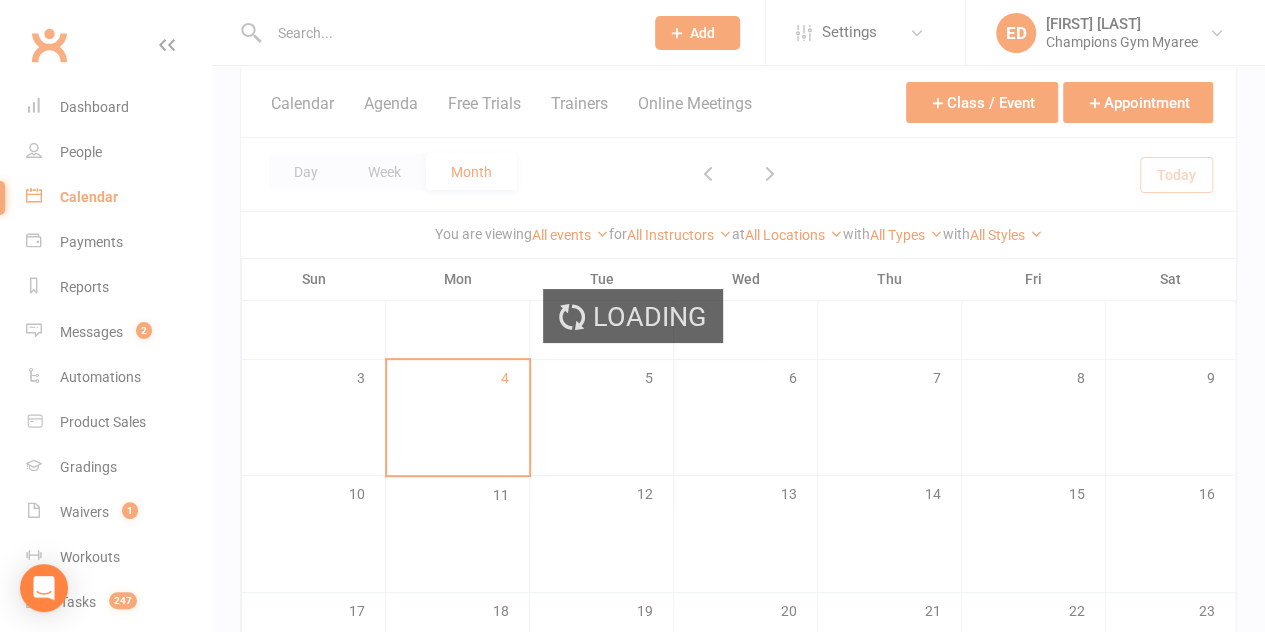scroll, scrollTop: 0, scrollLeft: 0, axis: both 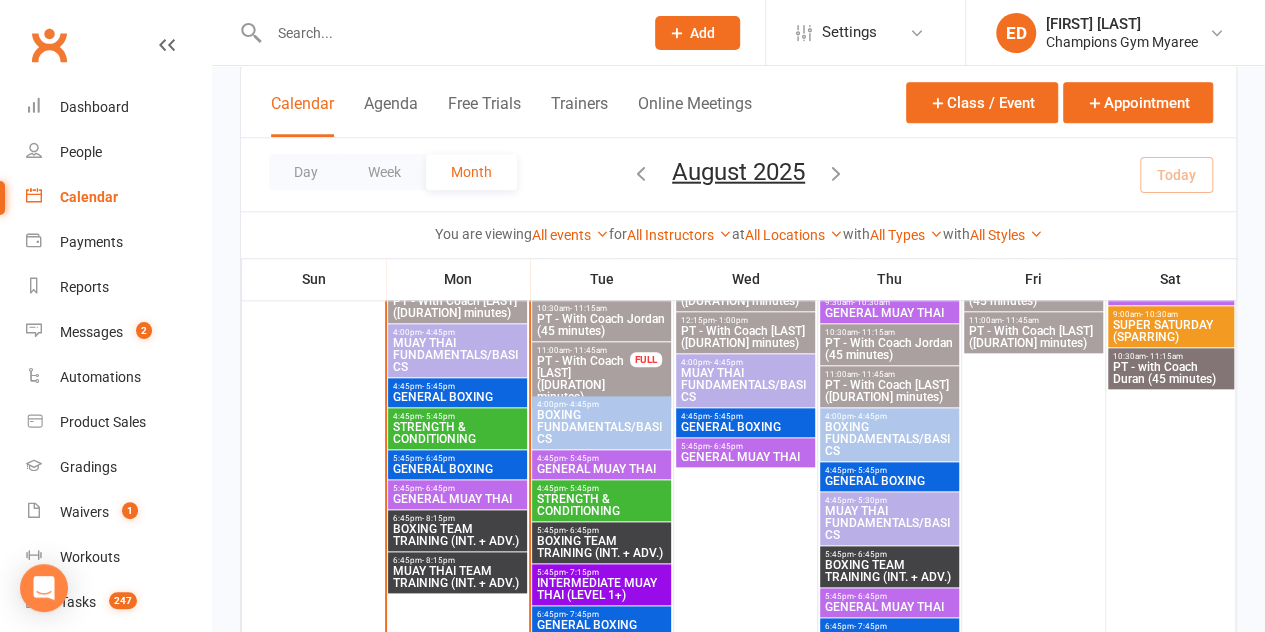click on "5:45pm  - 6:45pm" at bounding box center [457, 488] 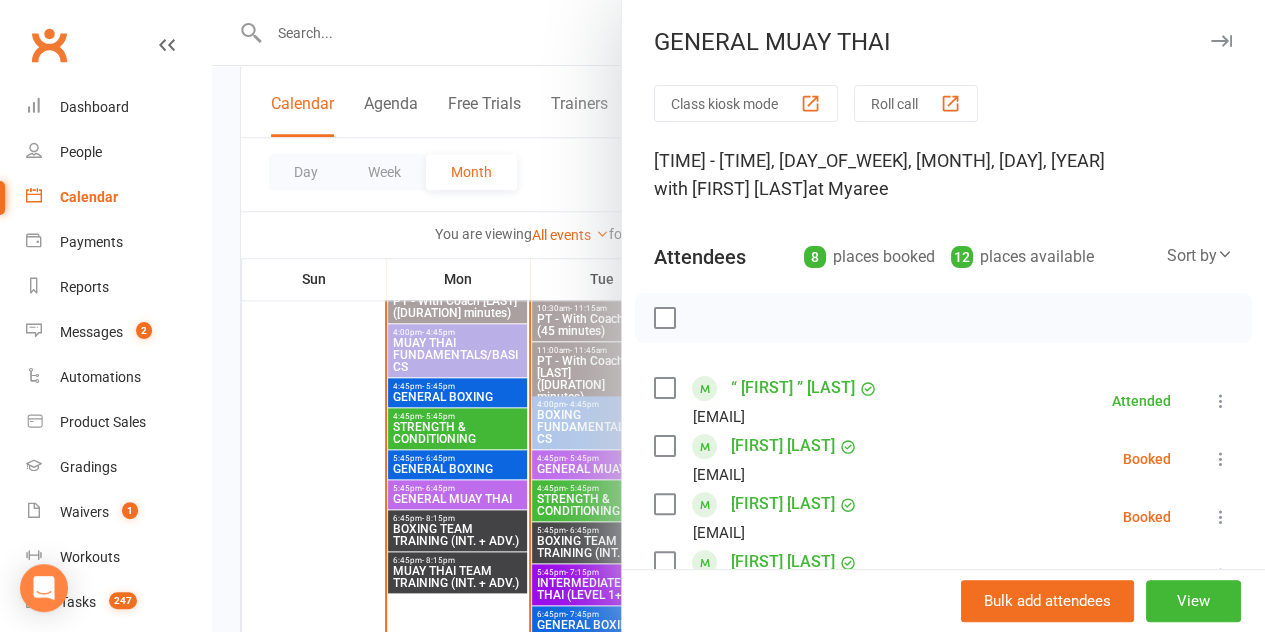 click on "Class kiosk mode  Roll call  [TIME] - [TIME], [DAY], [MONTH], [DAY_NUM], [YEAR] with [FIRST] [LAST]  at  Myaree  Attendees  8  places booked 12  places available Sort by  Last name  First name  Booking created    “[FIRST]” [LAST]  [EMAIL] Attended More info  Remove  Mark absent  Undo check-in  Send message  All bookings for series    [FIRST] [LAST]  [EMAIL] Booked More info  Remove  Check in  Mark absent  Send message  All bookings for series    [FIRST] [LAST]  [EMAIL] Booked More info  Remove  Check in  Mark absent  Send message  All bookings for series    [FIRST] [LAST]  [EMAIL] Booked More info  Remove  Check in  Mark absent  Send message  All bookings for series    [FIRST] [LAST]  [EMAIL] Booked More info  Remove  Check in  Mark absent  Send message  All bookings for series    [FIRST] [LAST]  [EMAIL] Booked More info  Remove  Check in  Mark absent  Send message  All bookings for series    [FIRST] [LAST]  Booked Remove" at bounding box center (943, 640) 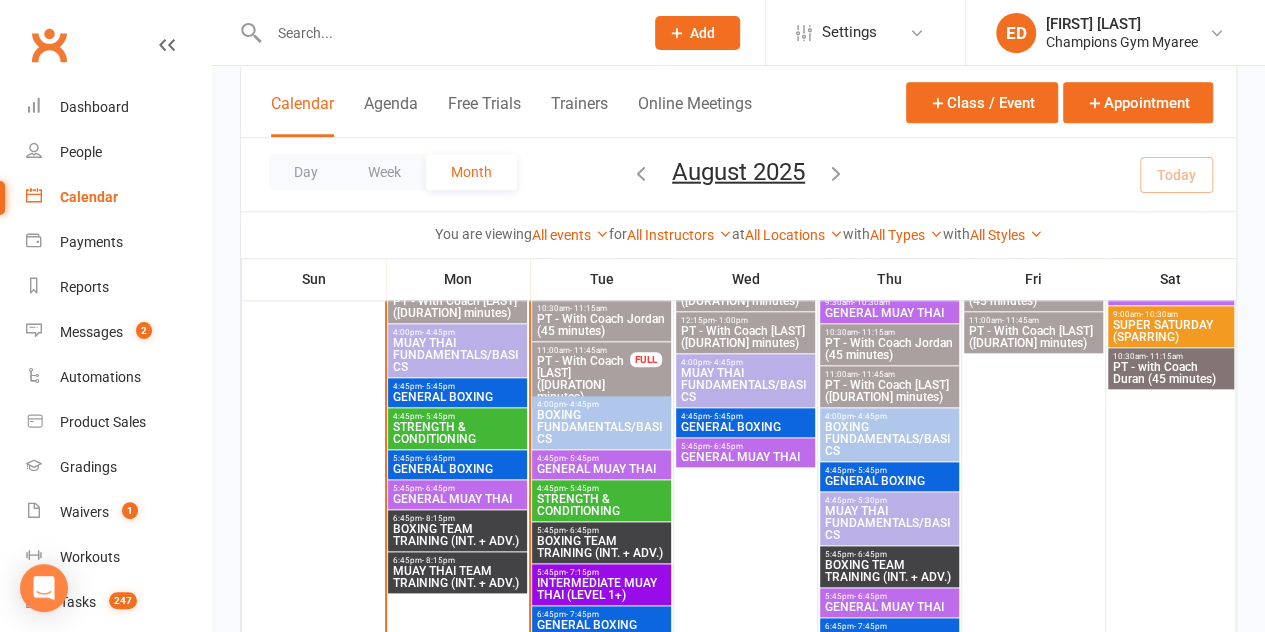 click on "MUAY THAI TEAM TRAINING (INT. + ADV.)" at bounding box center [457, 577] 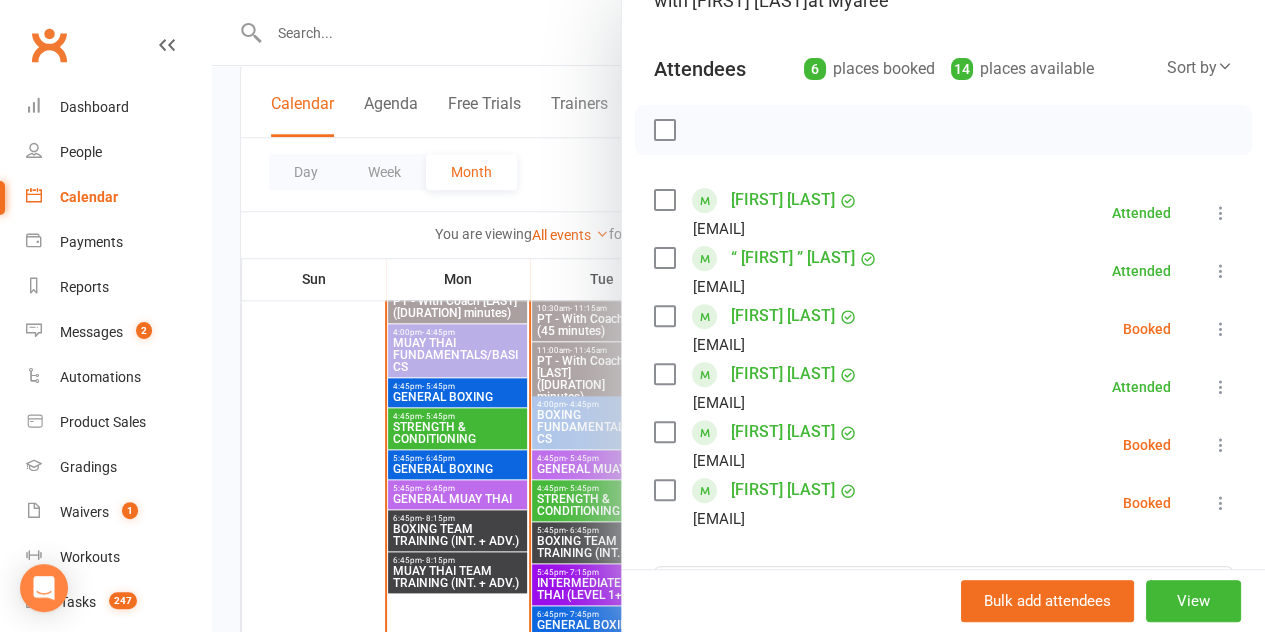 scroll, scrollTop: 190, scrollLeft: 0, axis: vertical 